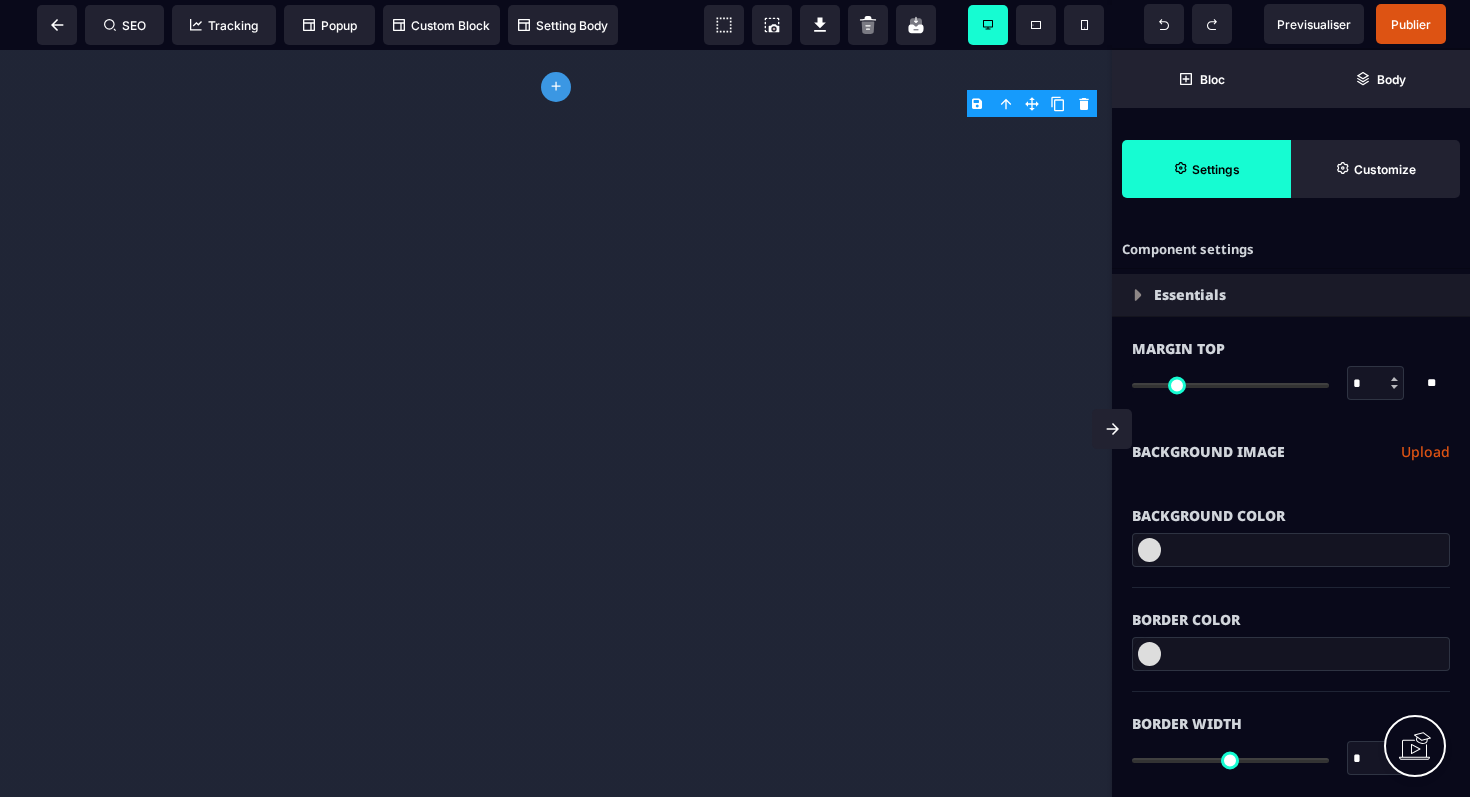 click 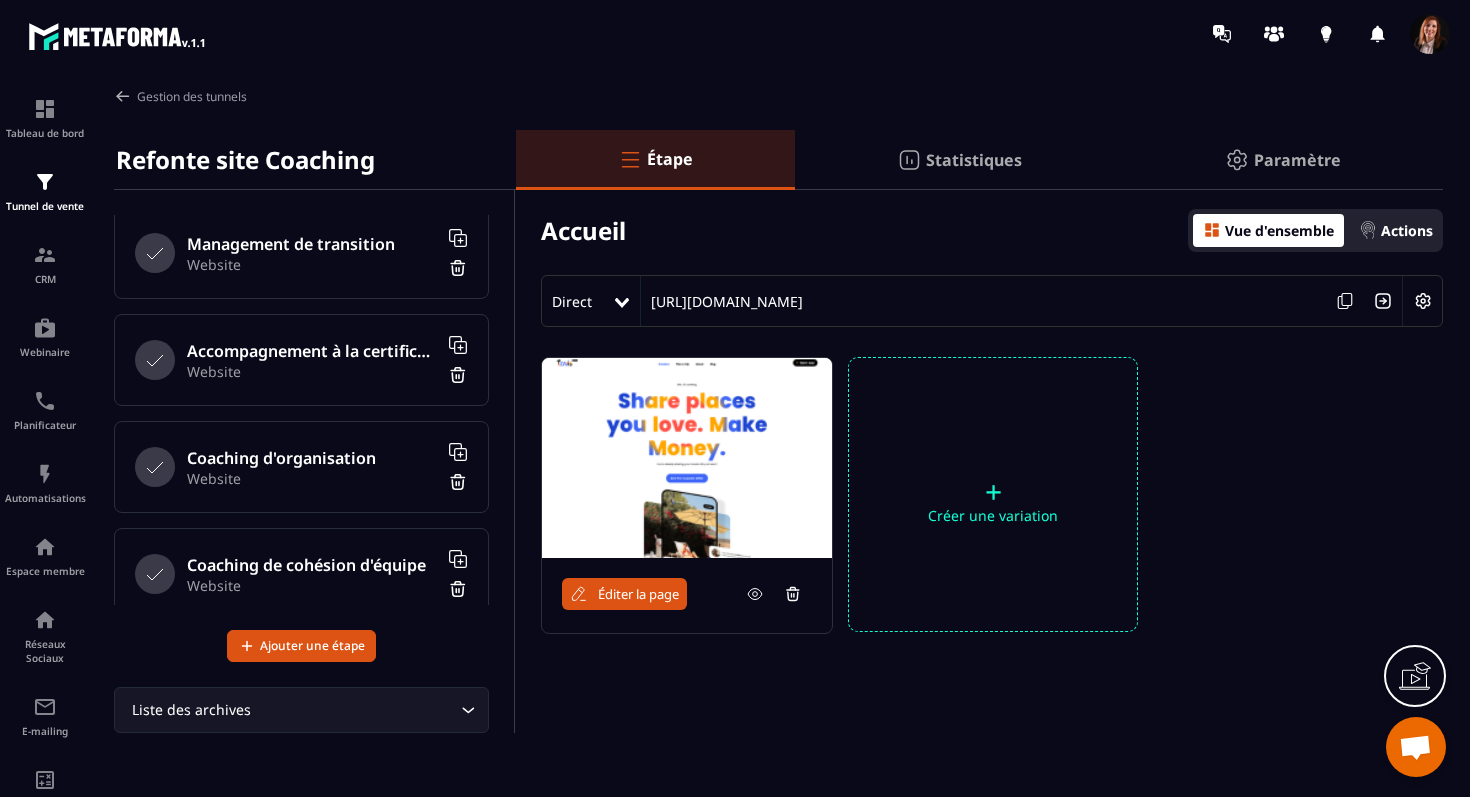 scroll, scrollTop: 231, scrollLeft: 0, axis: vertical 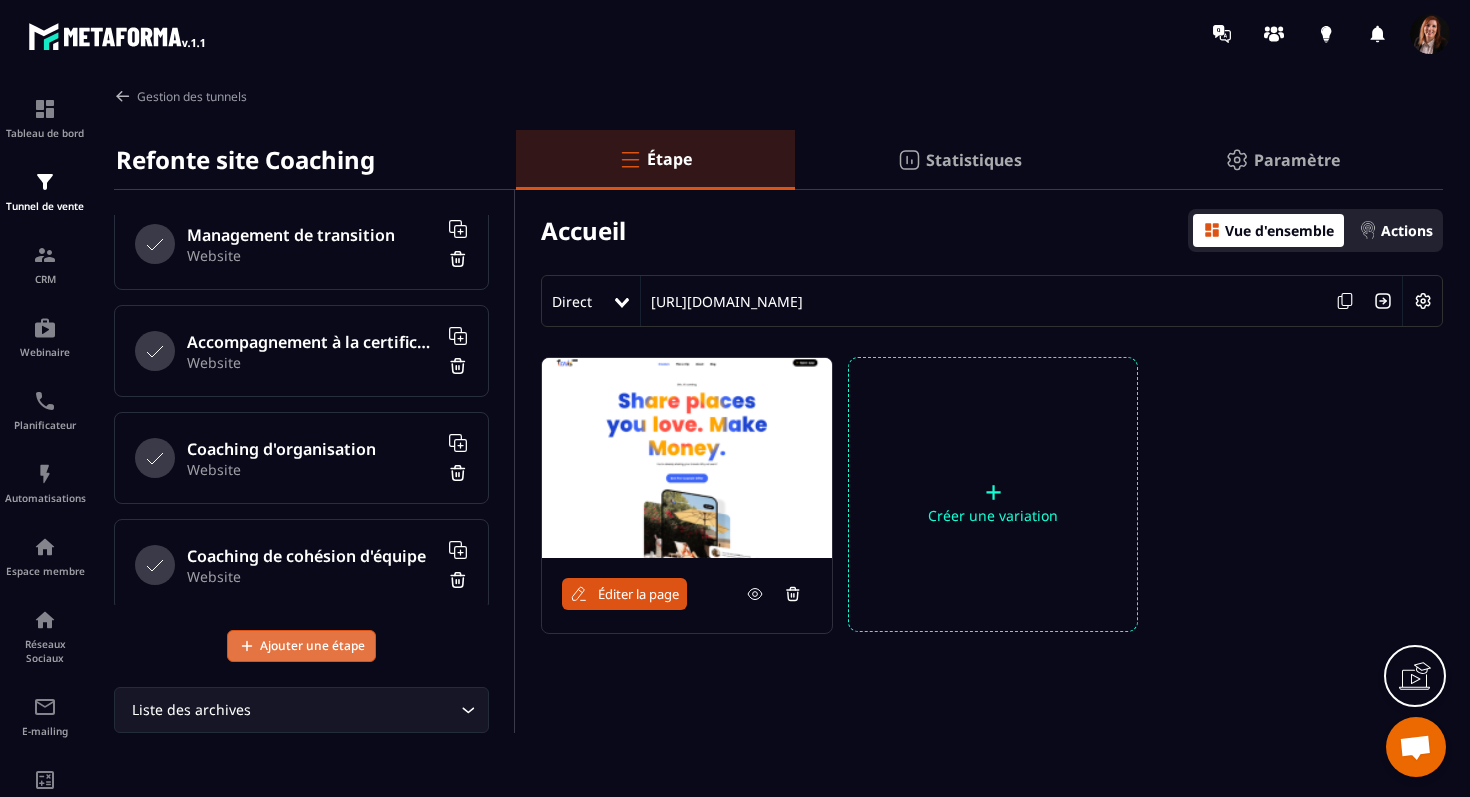 click on "Ajouter une étape" at bounding box center (312, 646) 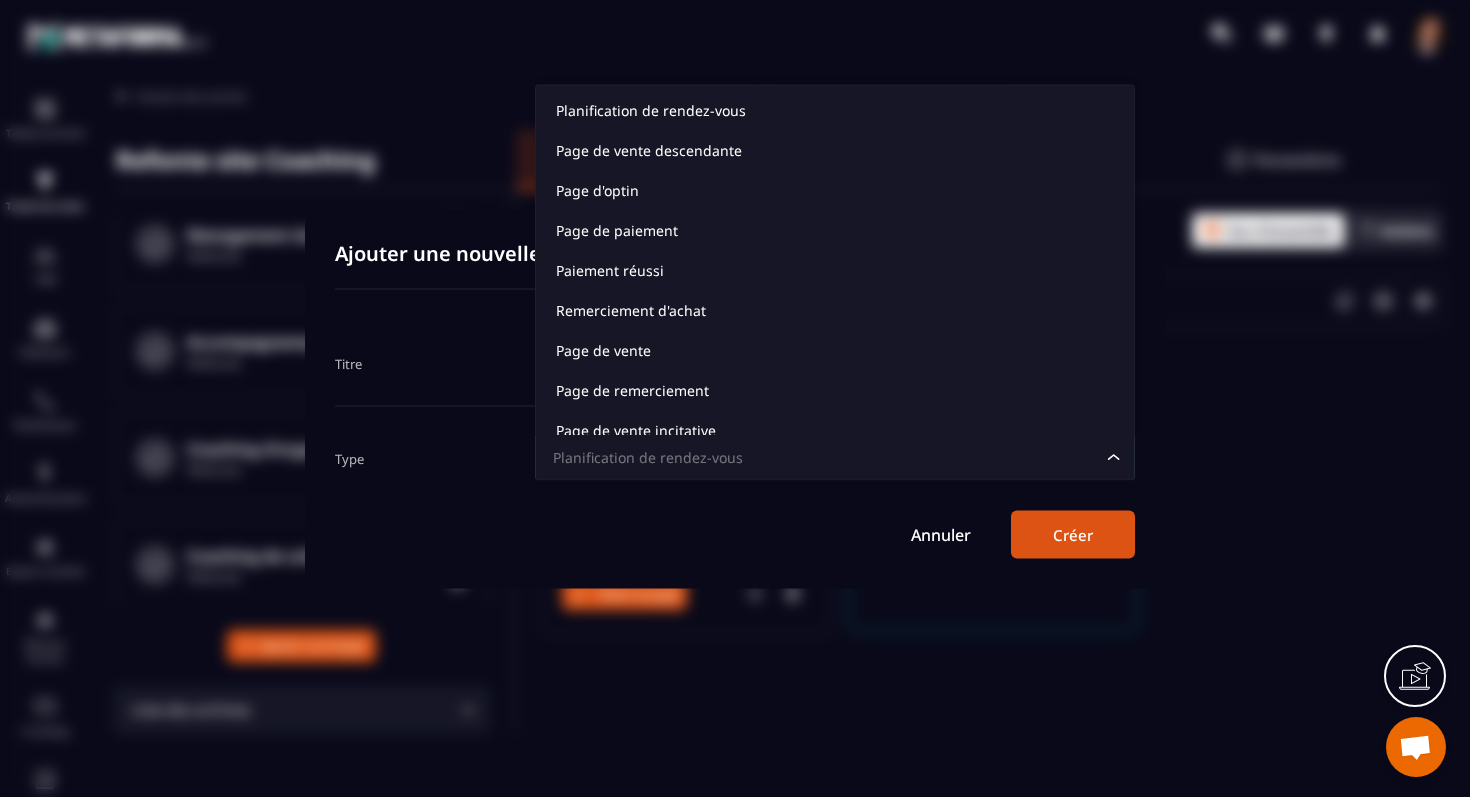 click on "Planification de rendez-vous" at bounding box center [825, 457] 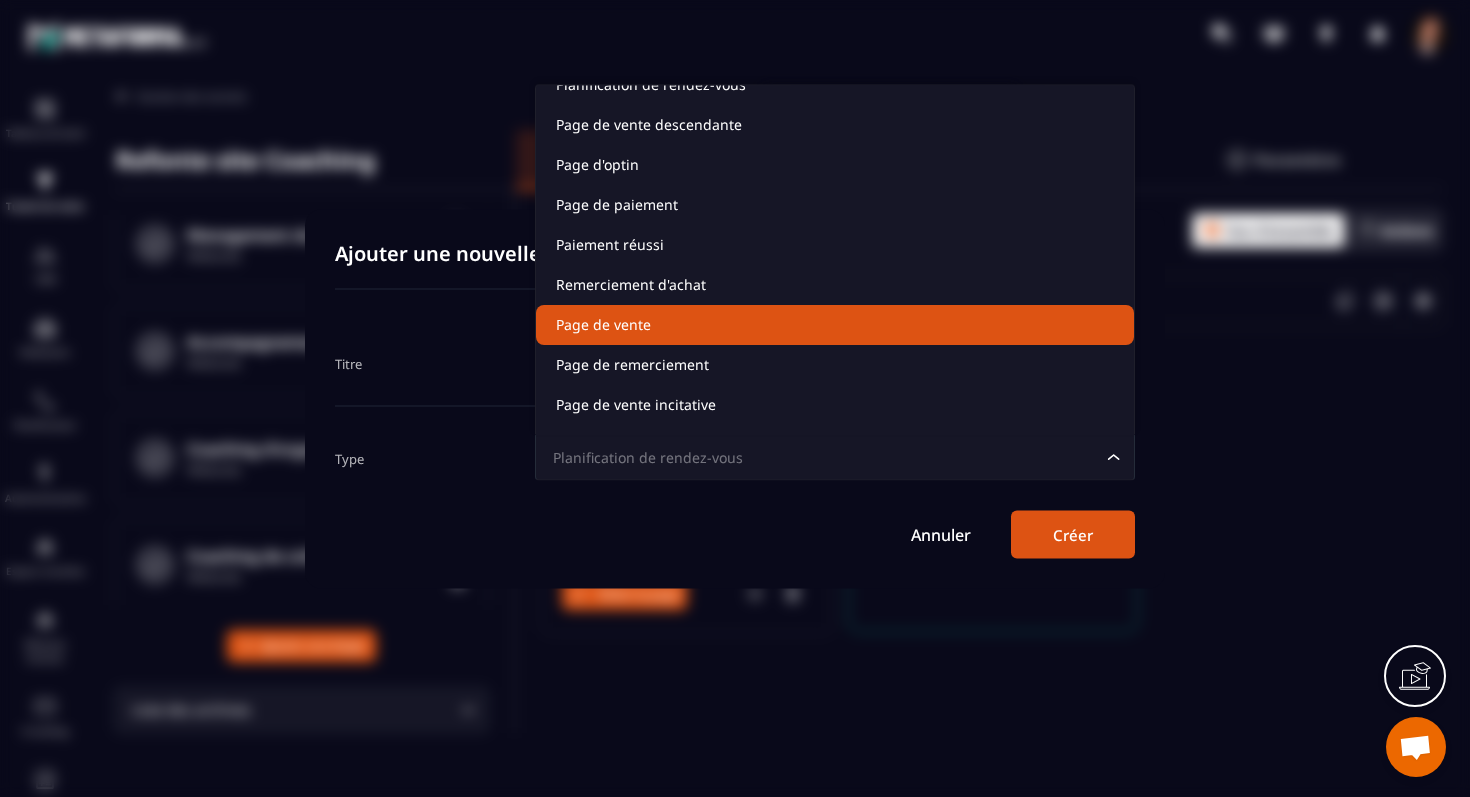 scroll, scrollTop: 0, scrollLeft: 0, axis: both 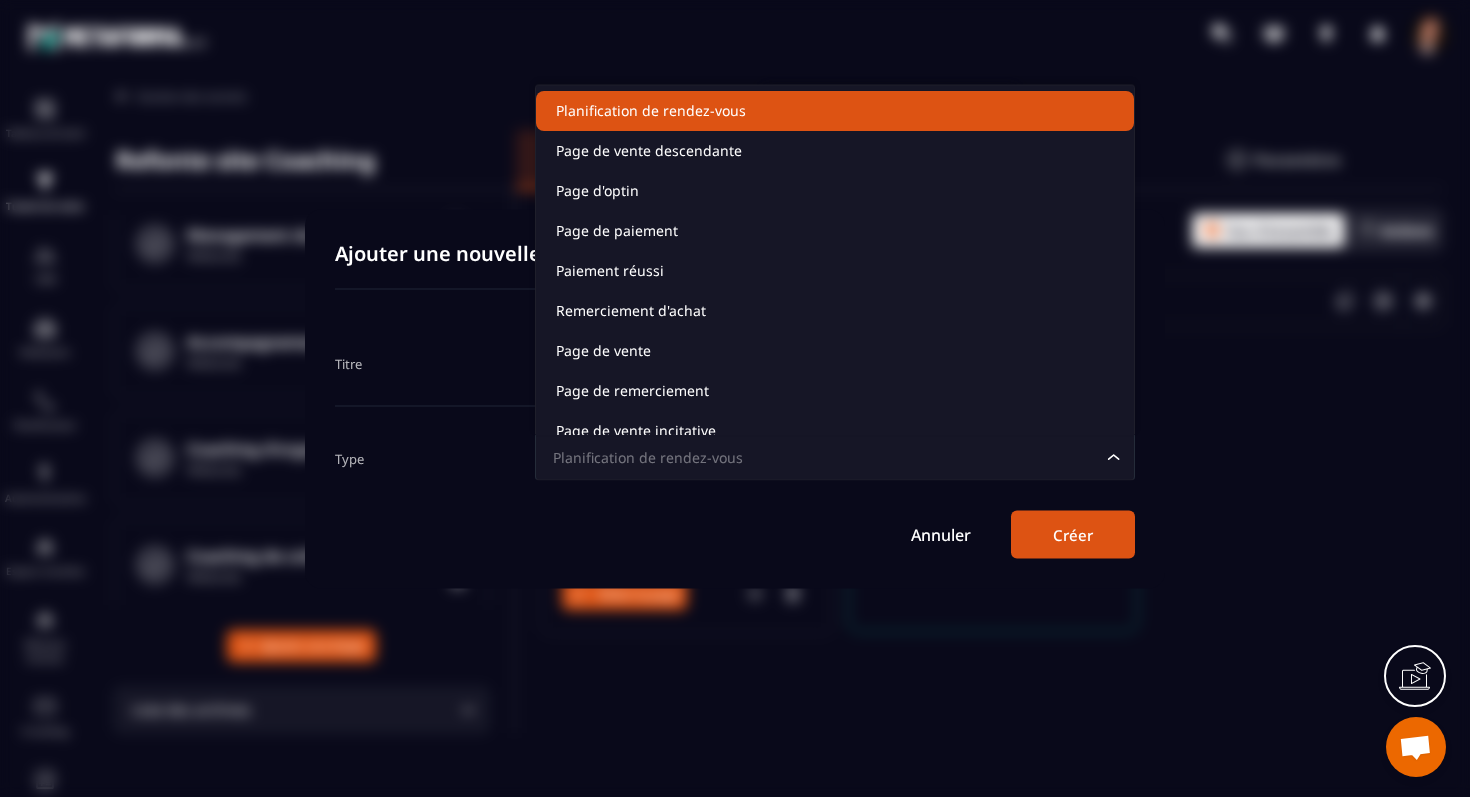 click on "Planification de rendez-vous" 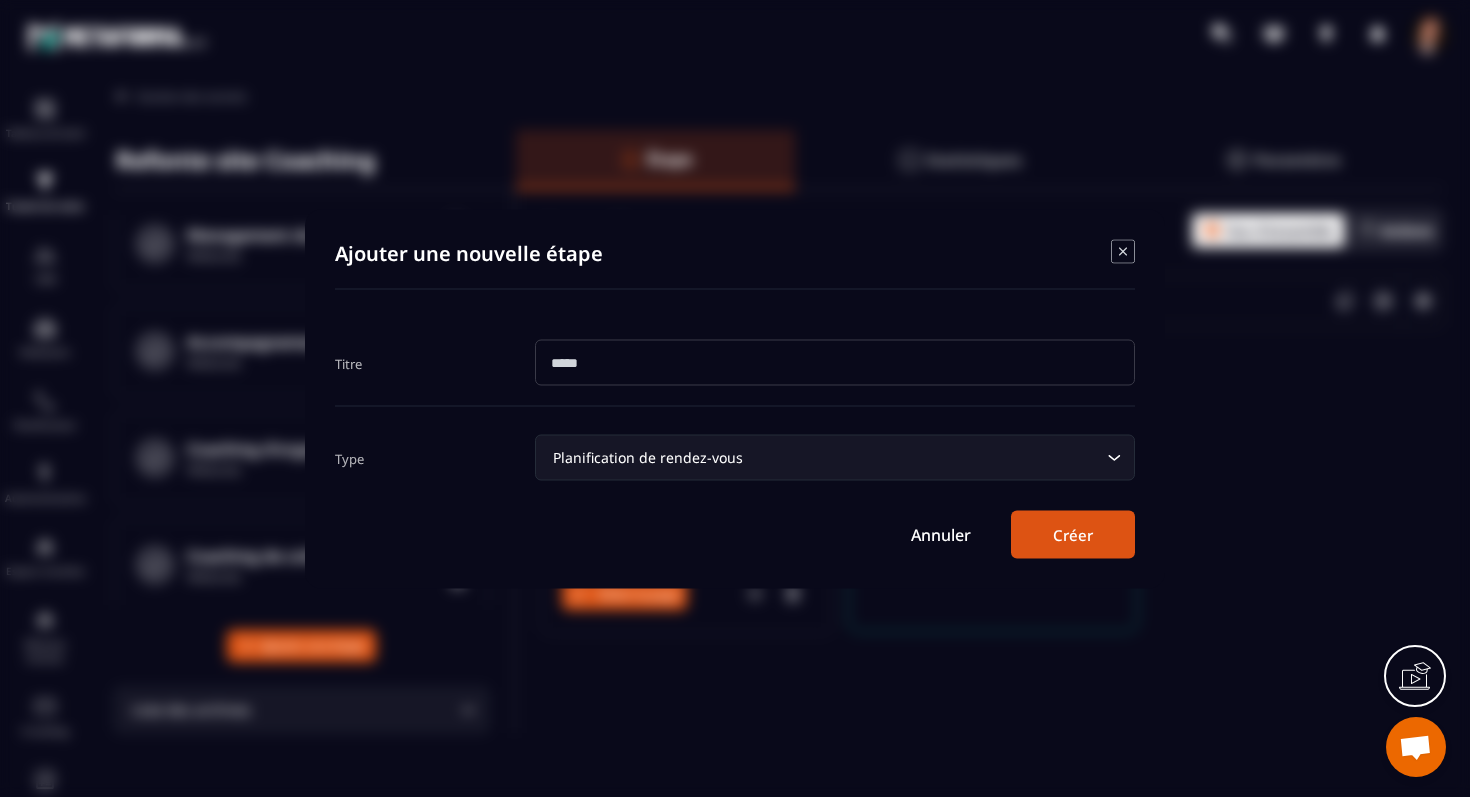 click at bounding box center [835, 362] 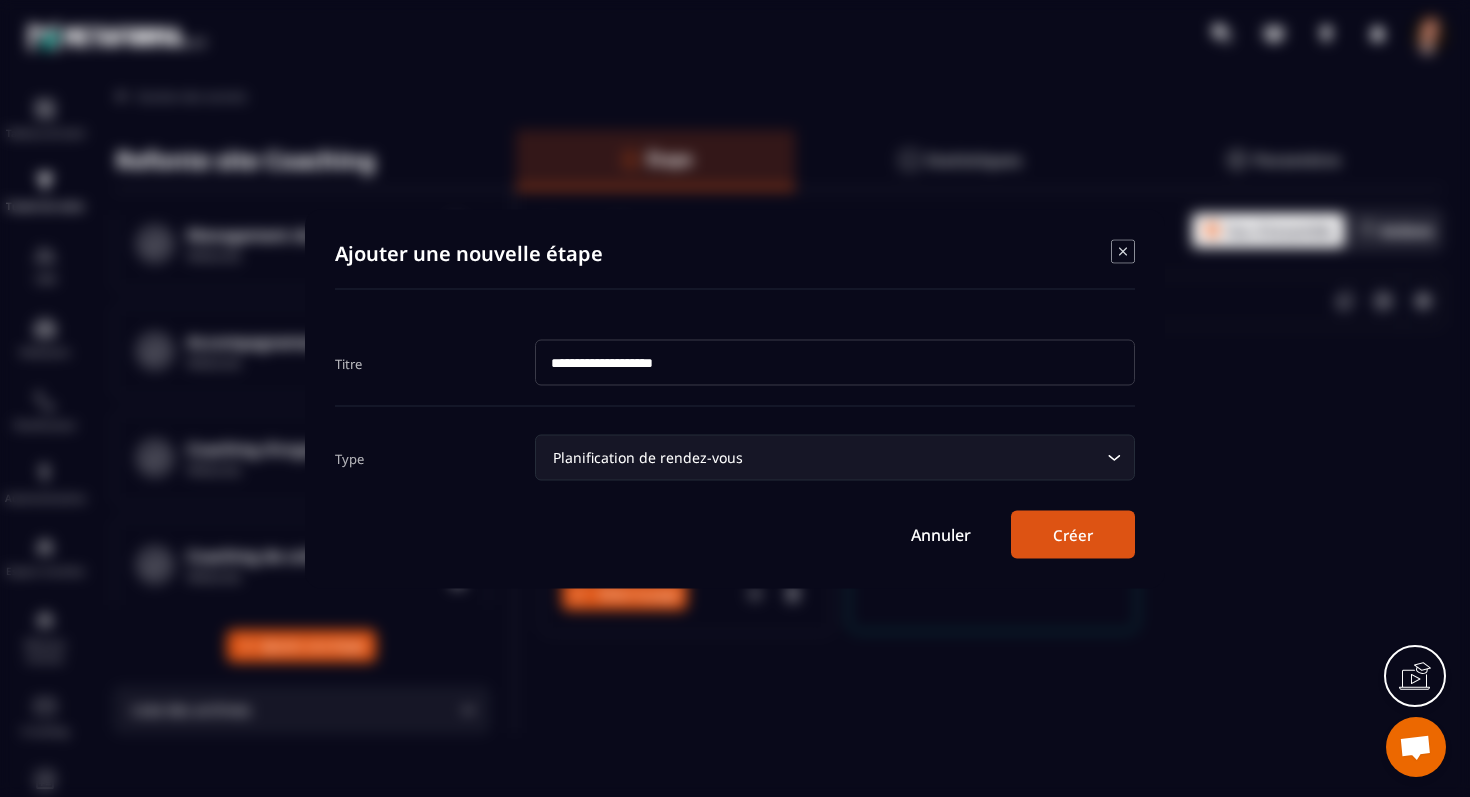 type on "**********" 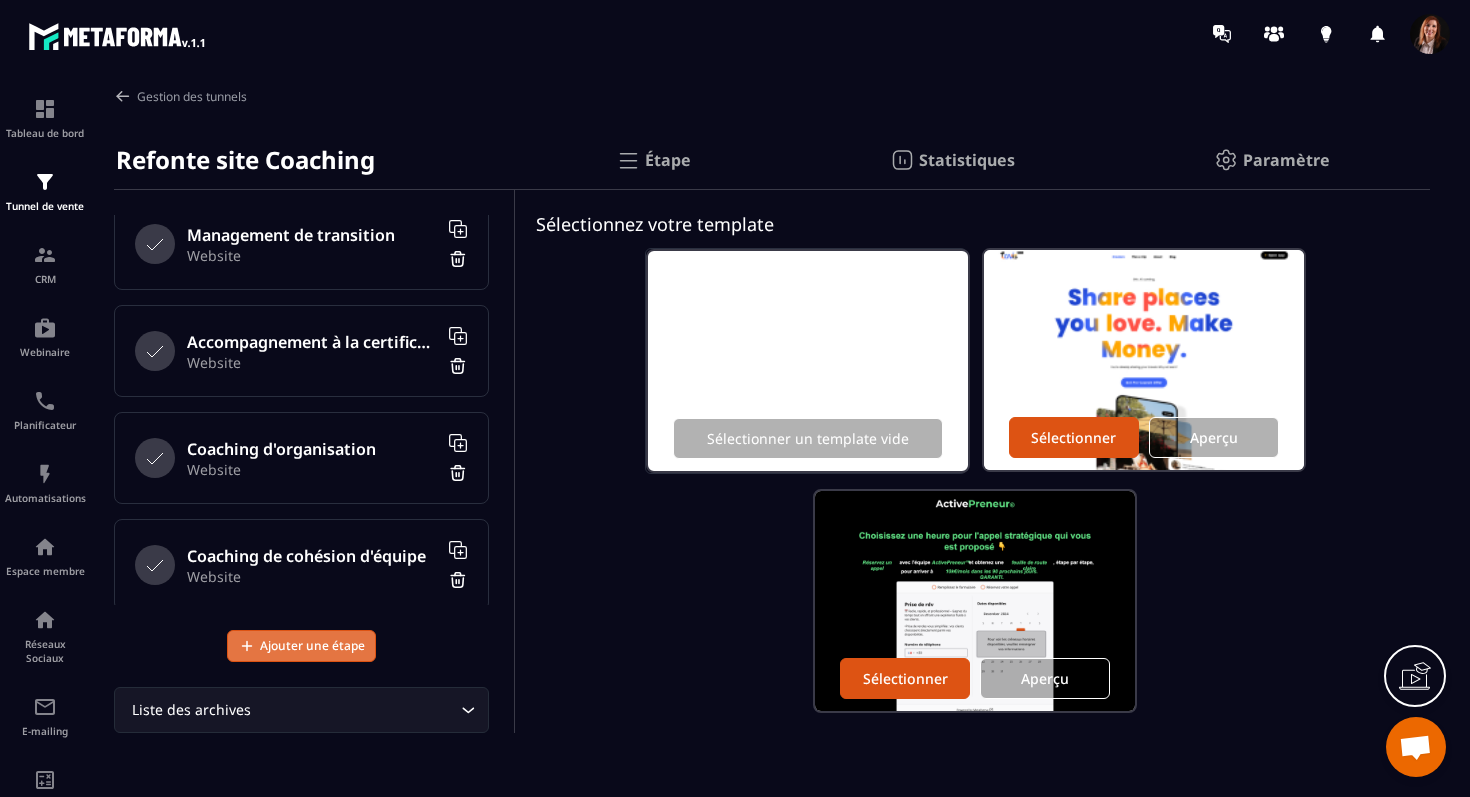 click on "Ajouter une étape" at bounding box center [312, 646] 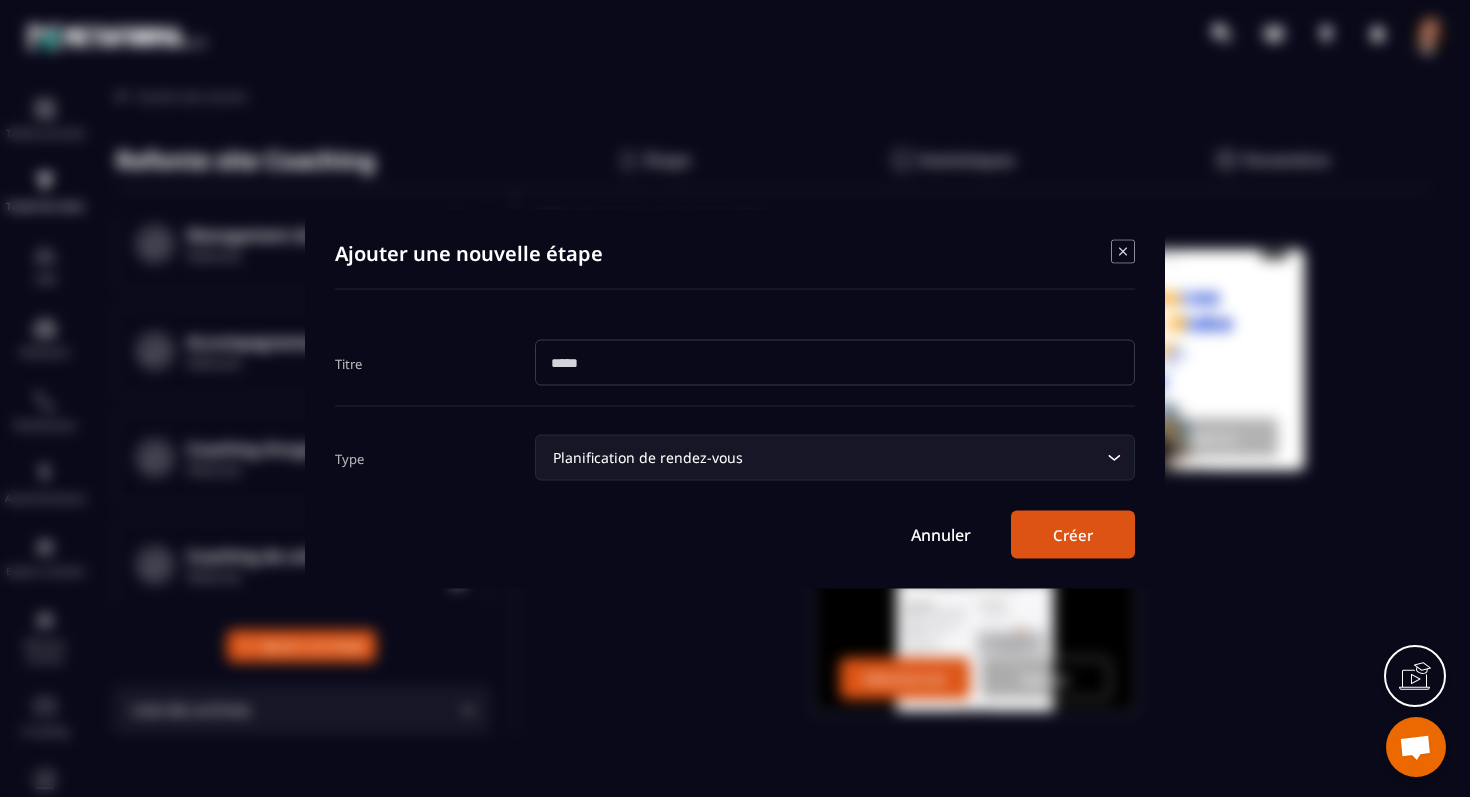 click at bounding box center [835, 362] 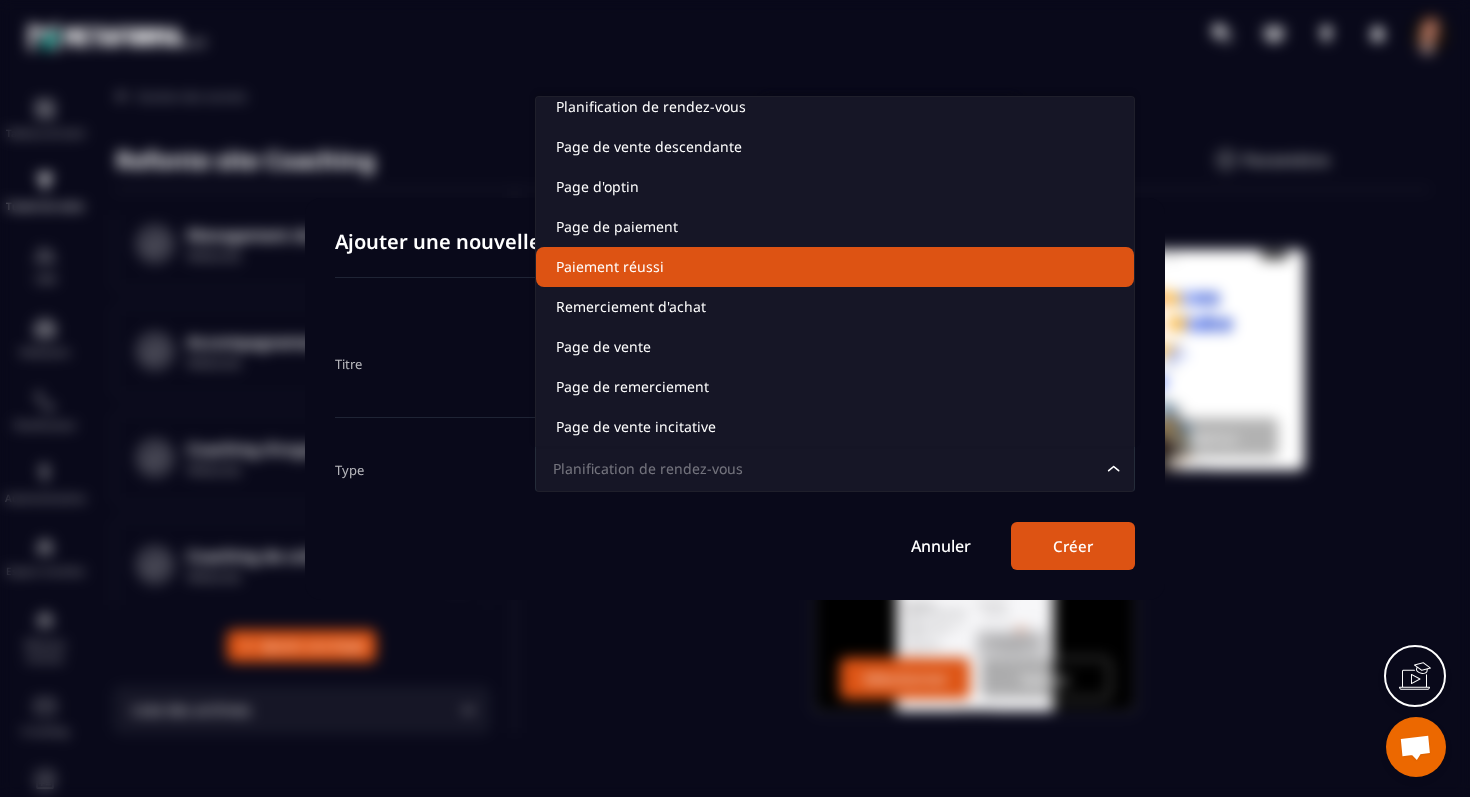 scroll, scrollTop: 141, scrollLeft: 0, axis: vertical 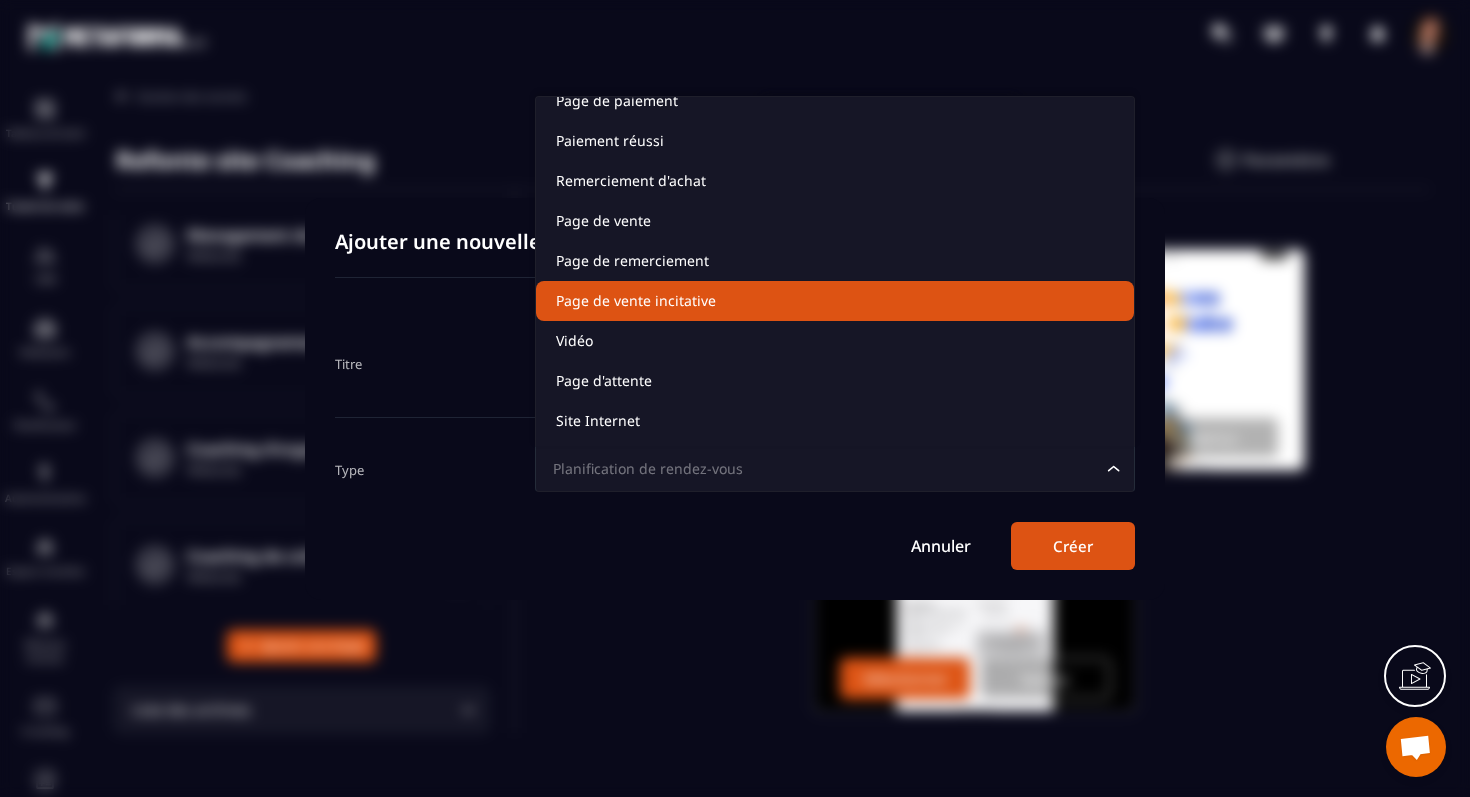click on "Page de vente incitative" 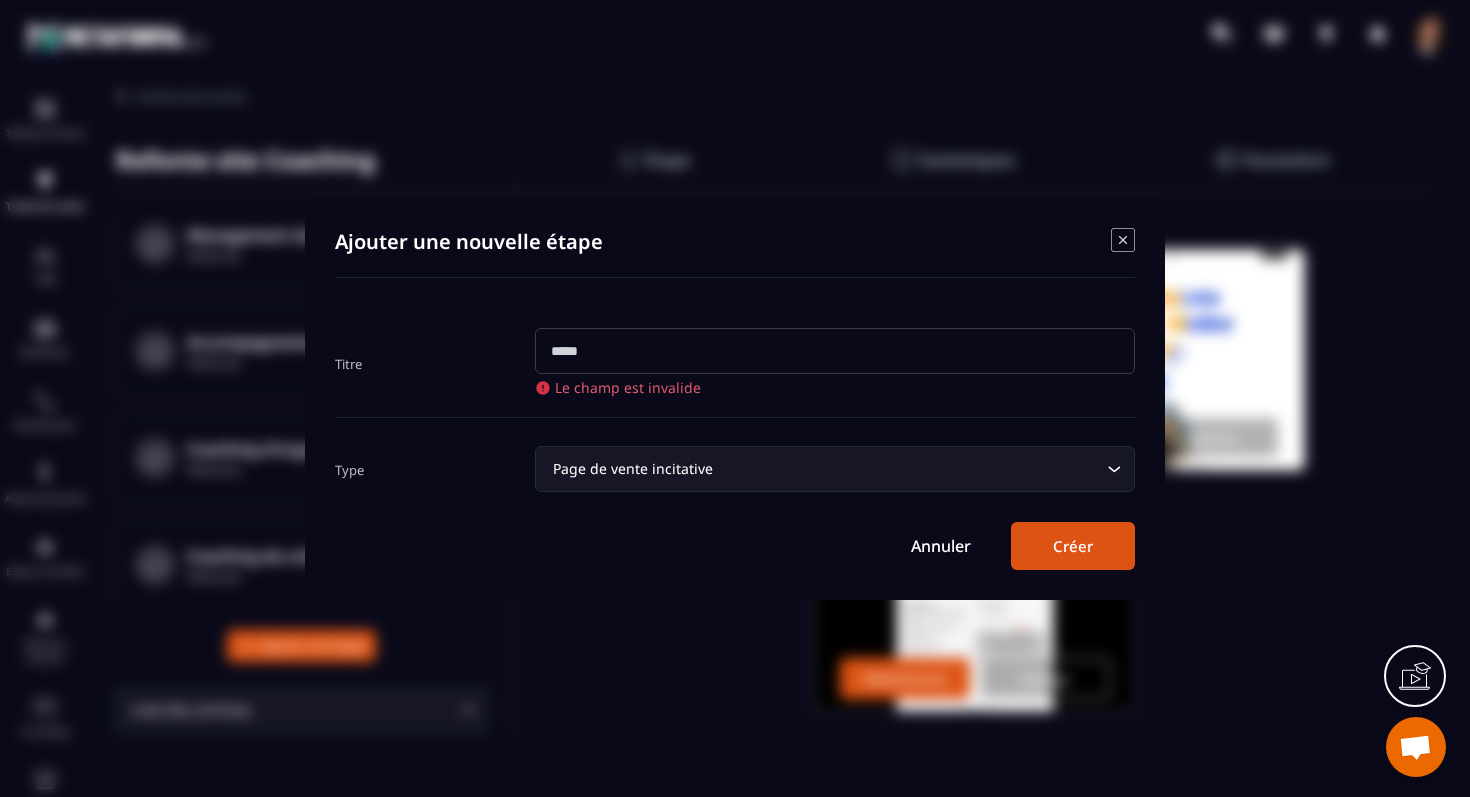 click at bounding box center (835, 351) 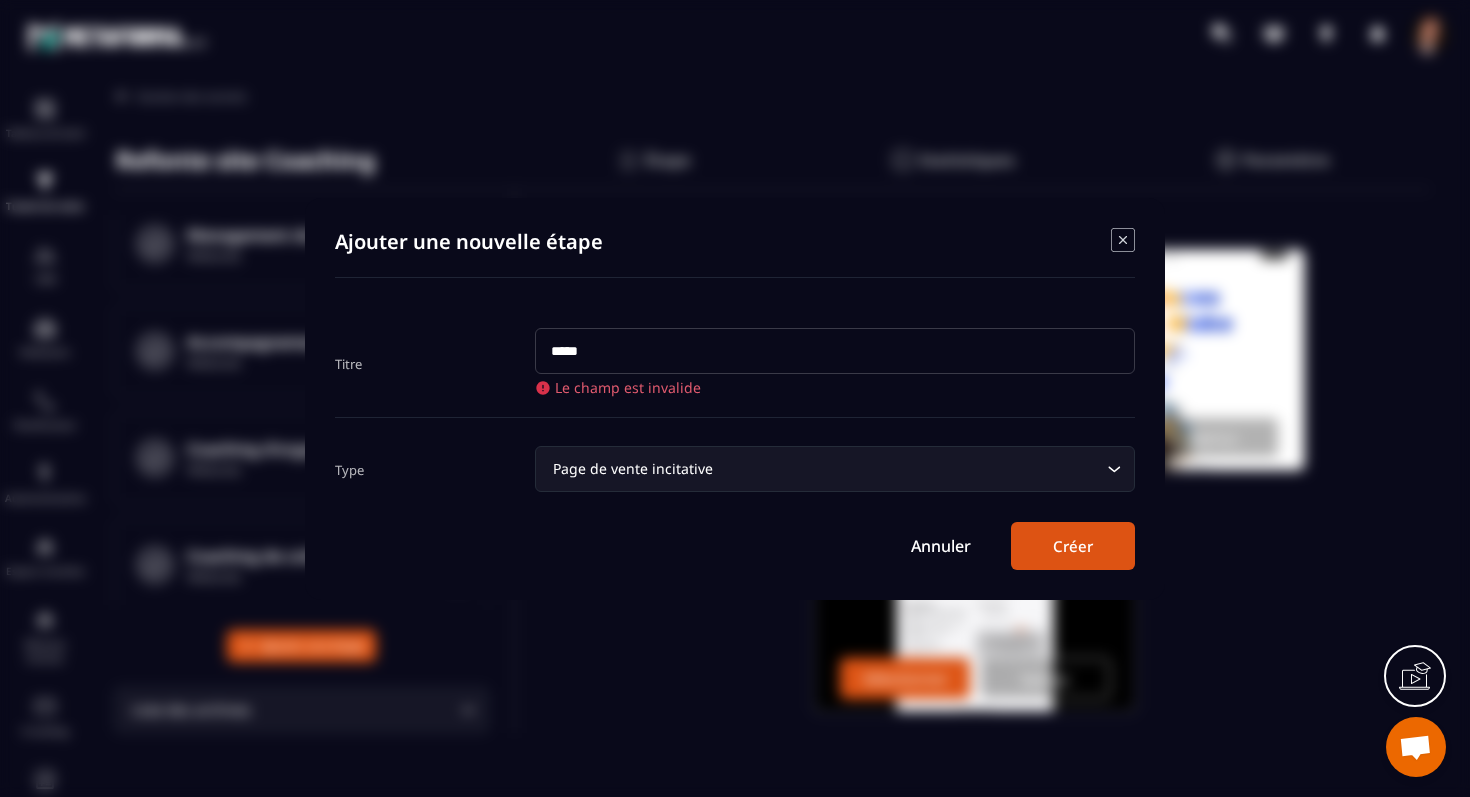 type on "**********" 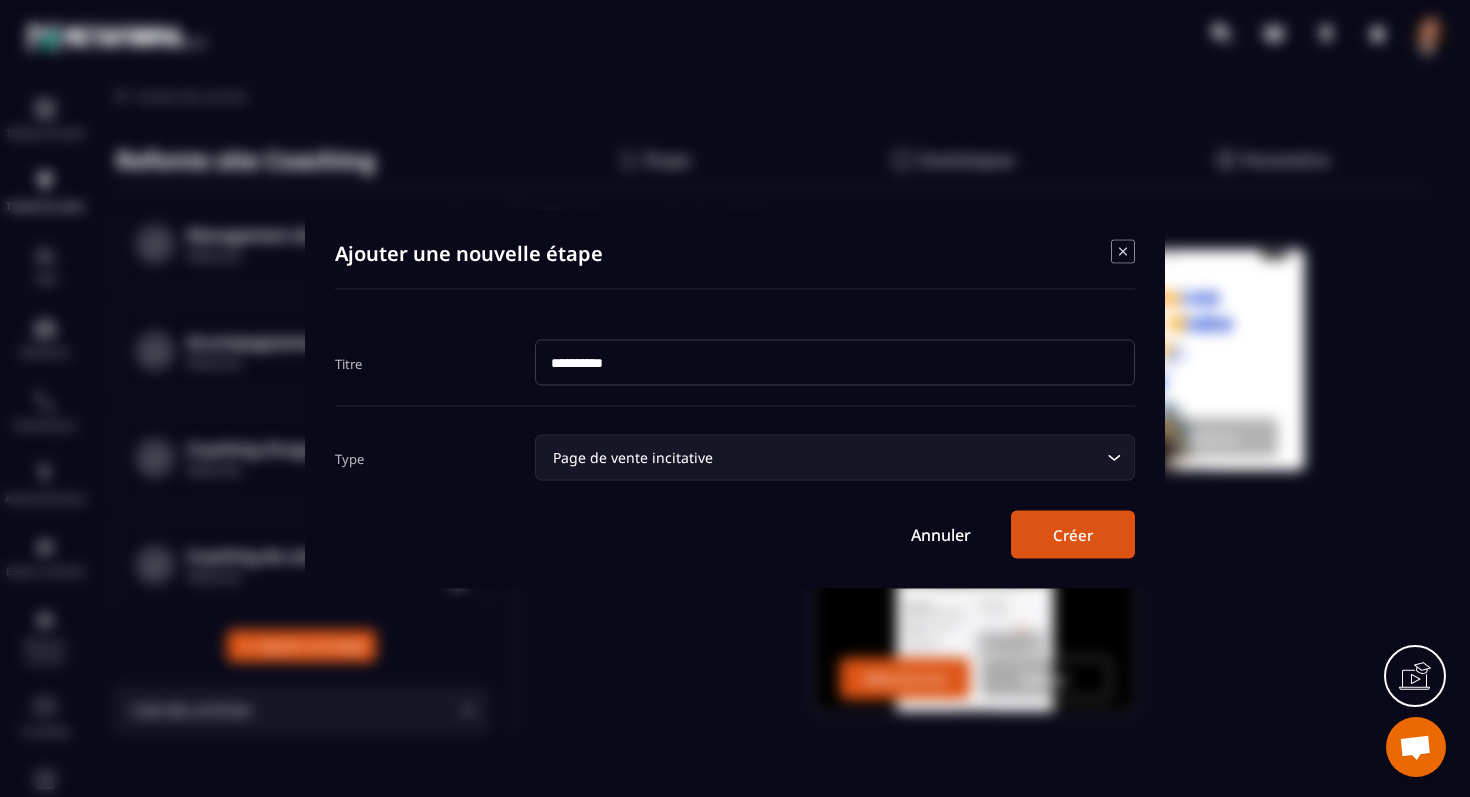click on "Créer" at bounding box center [1073, 534] 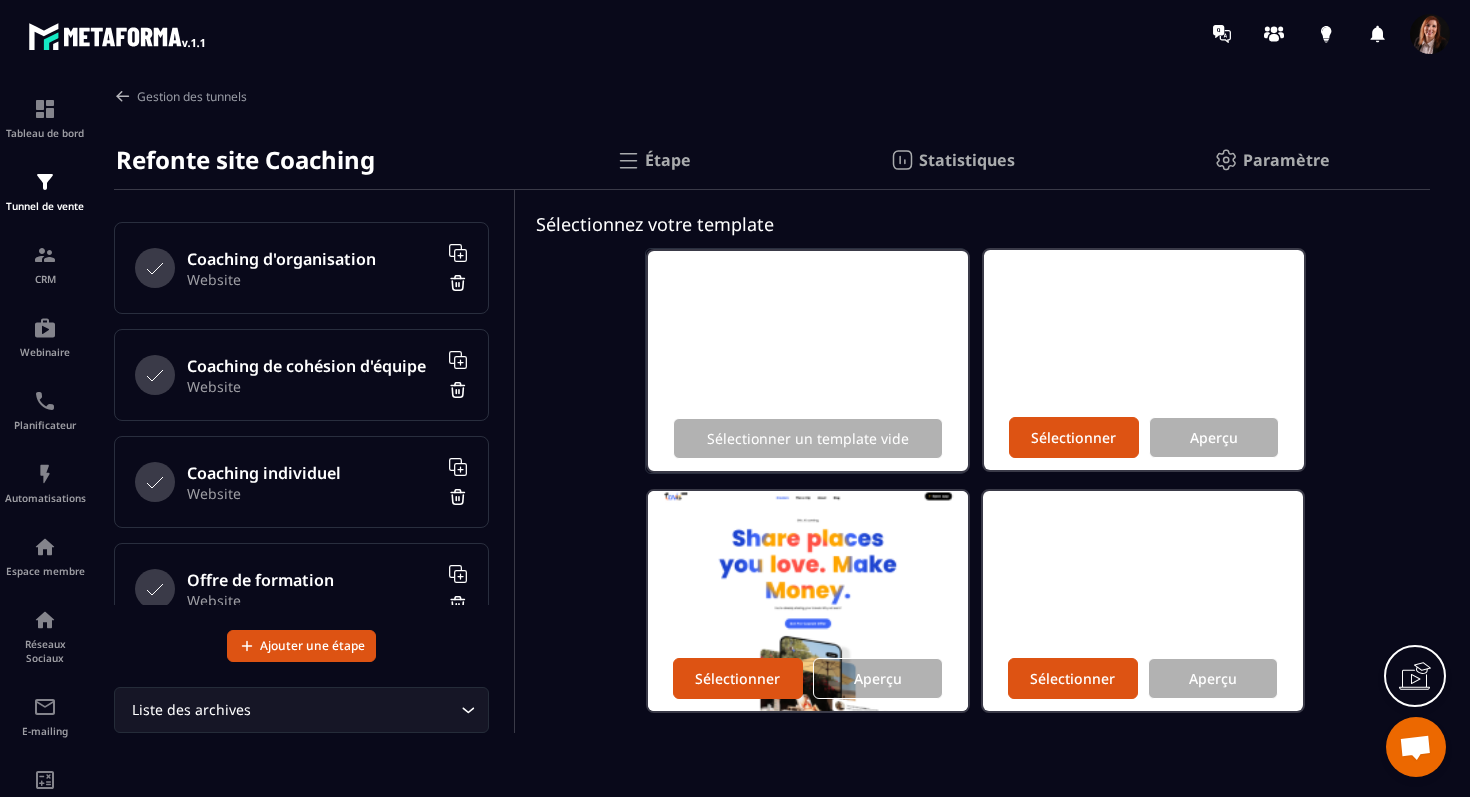 scroll, scrollTop: 0, scrollLeft: 0, axis: both 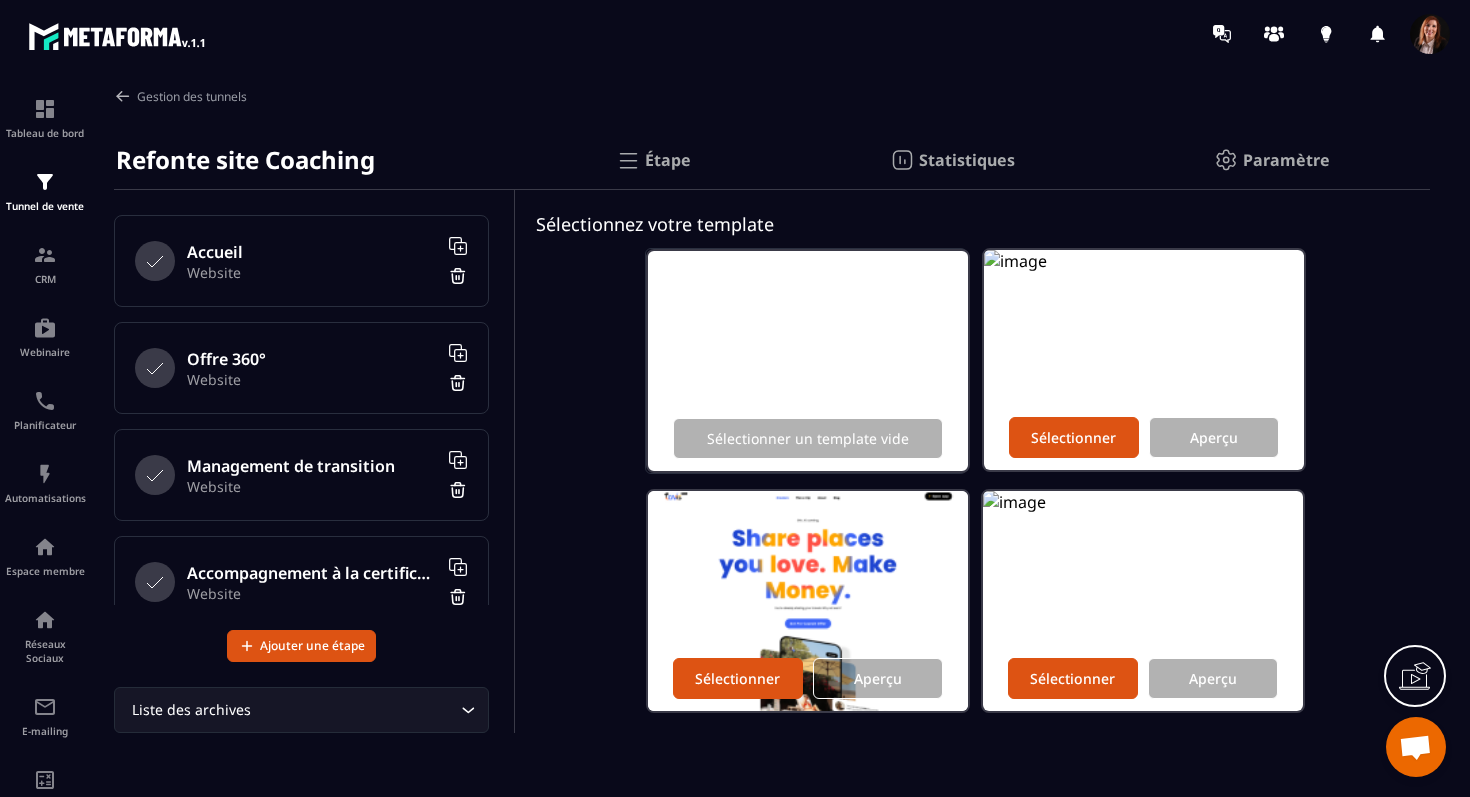 click 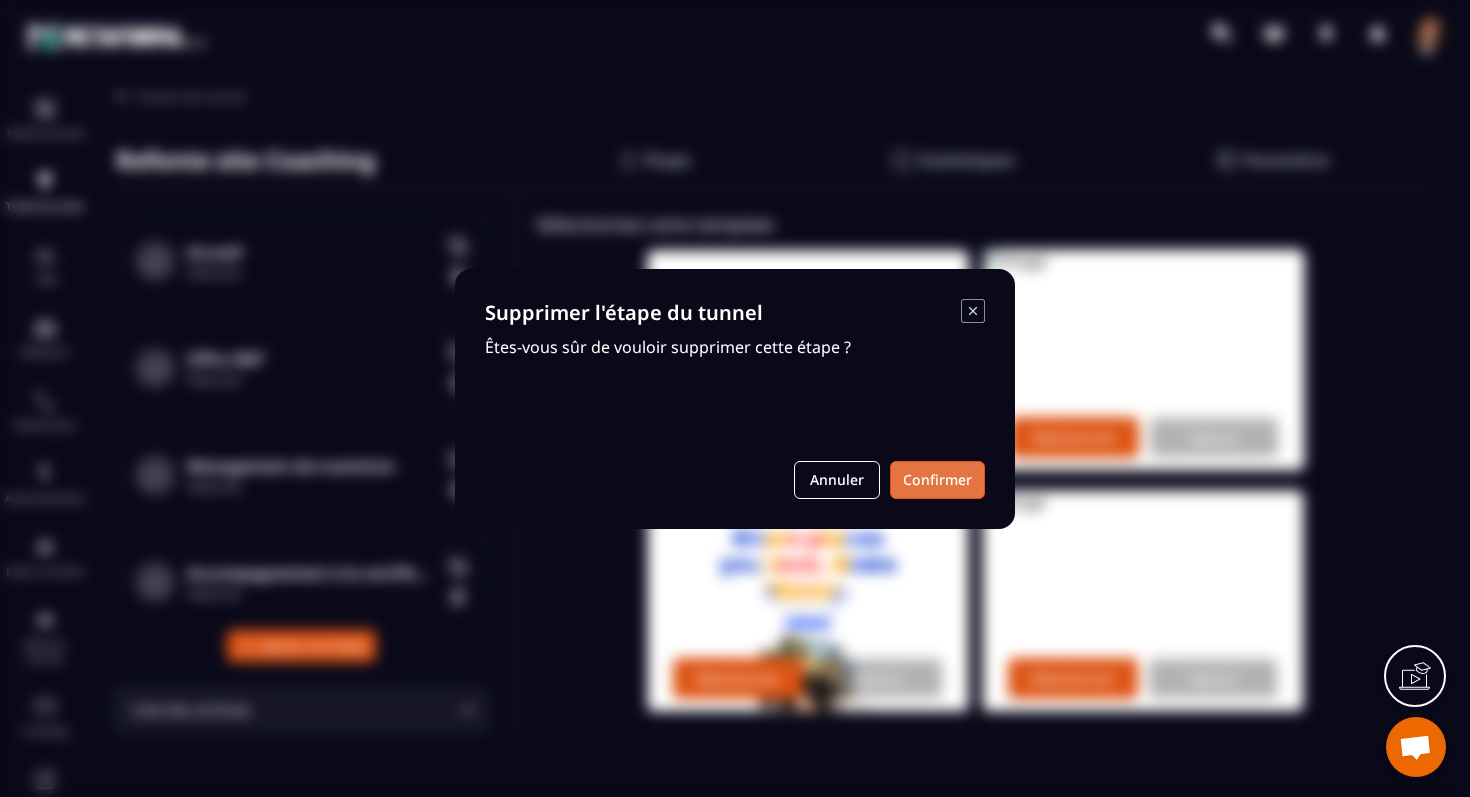 click on "Confirmer" at bounding box center (937, 480) 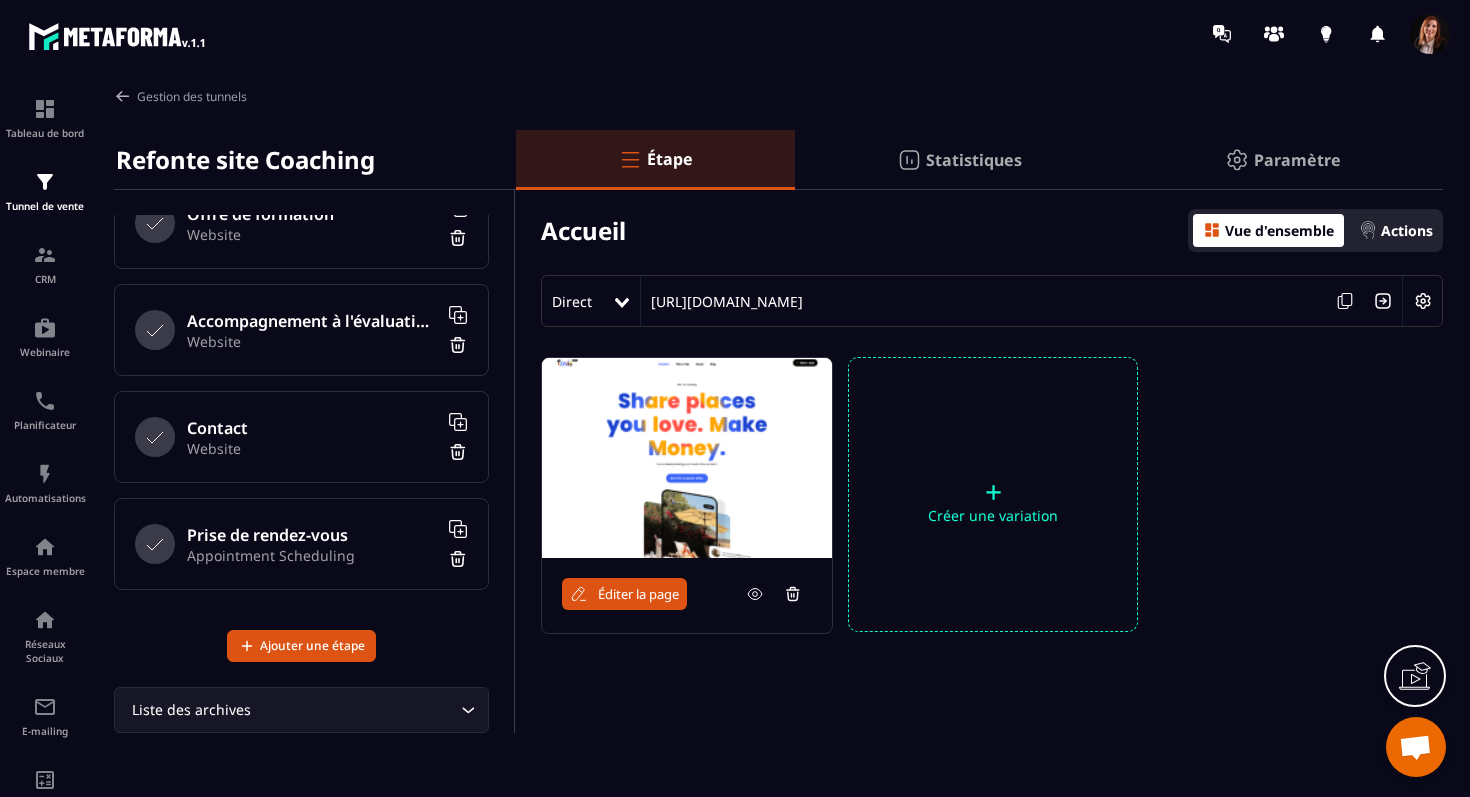 scroll, scrollTop: 0, scrollLeft: 0, axis: both 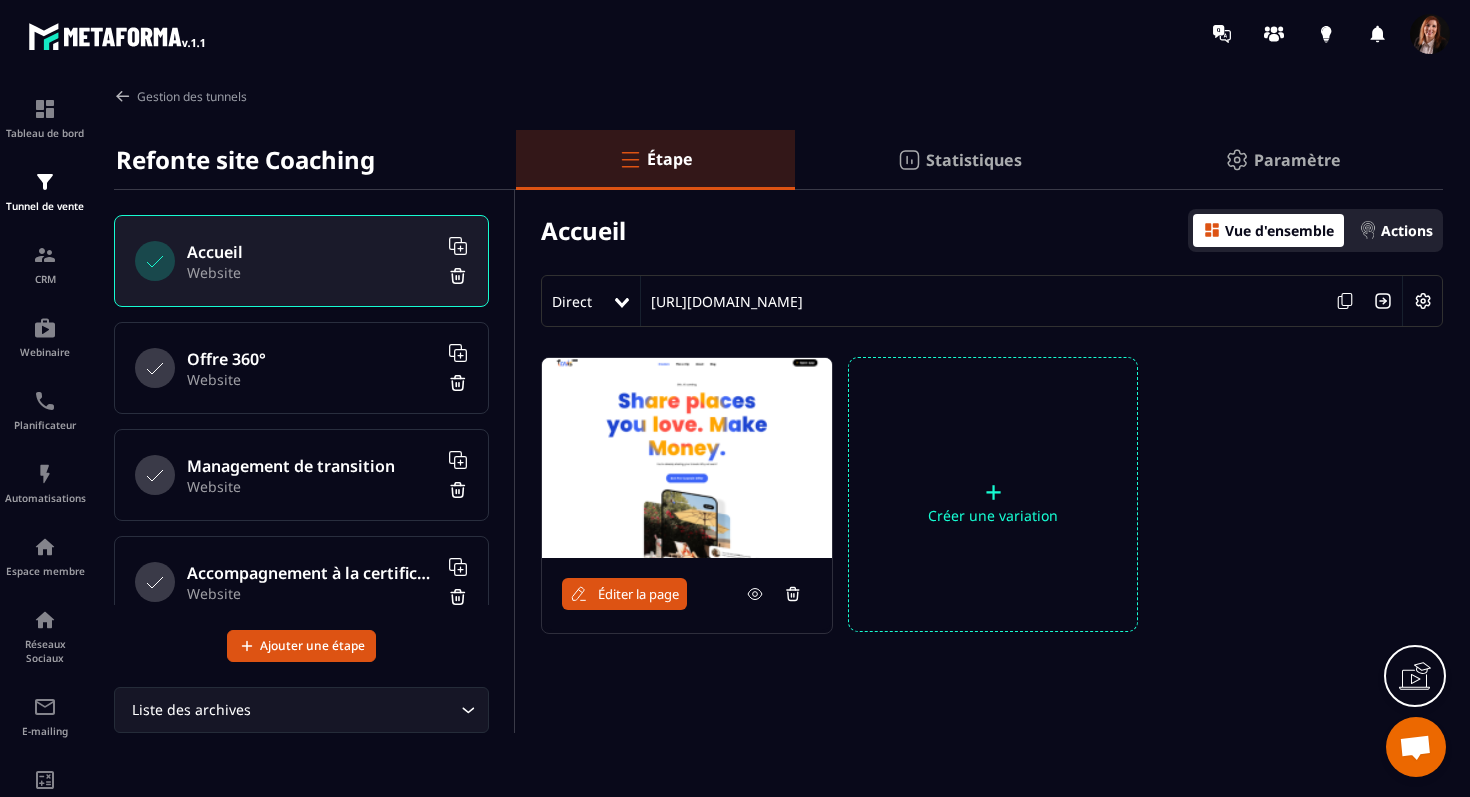 click 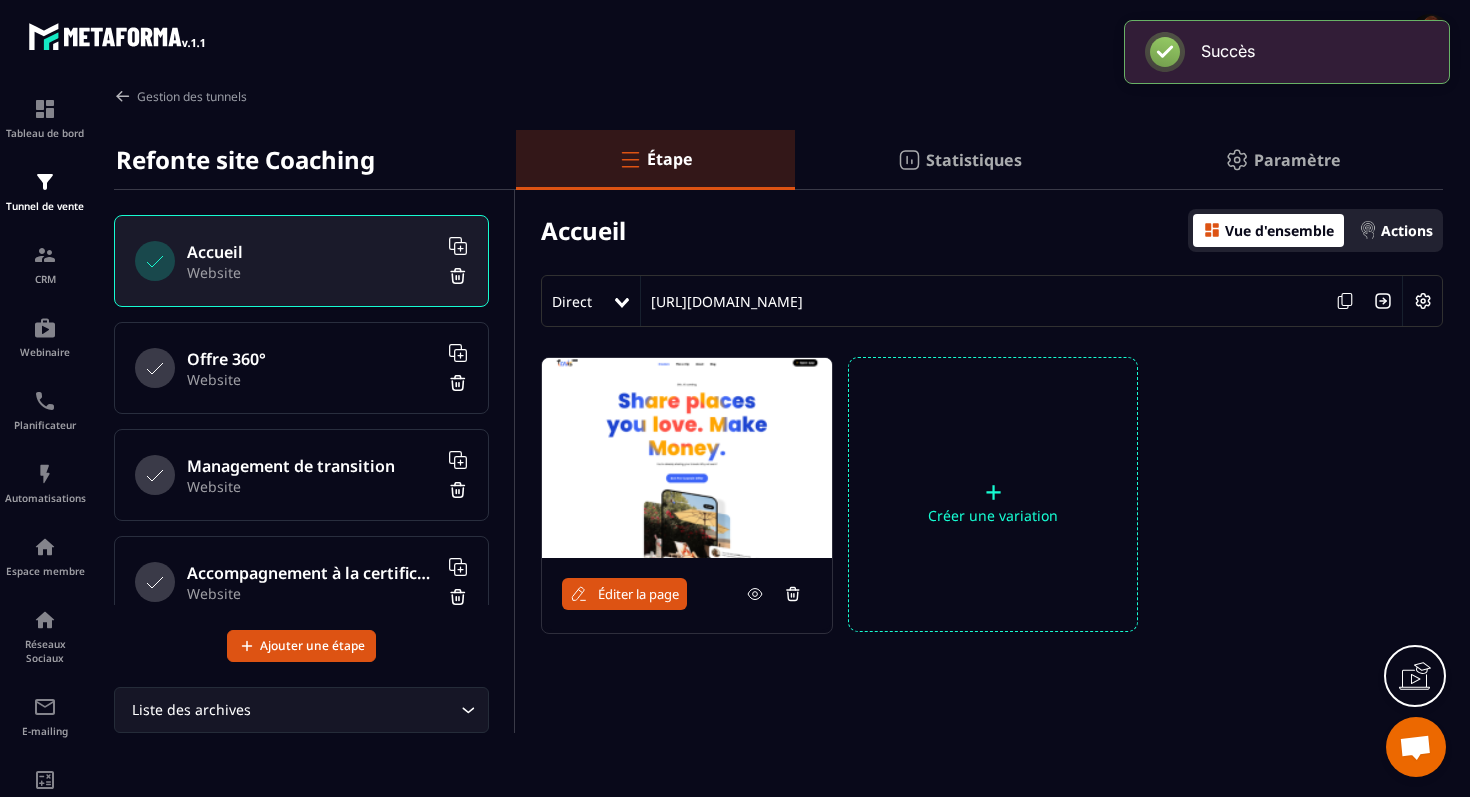 click on "Paramètre" at bounding box center [1297, 160] 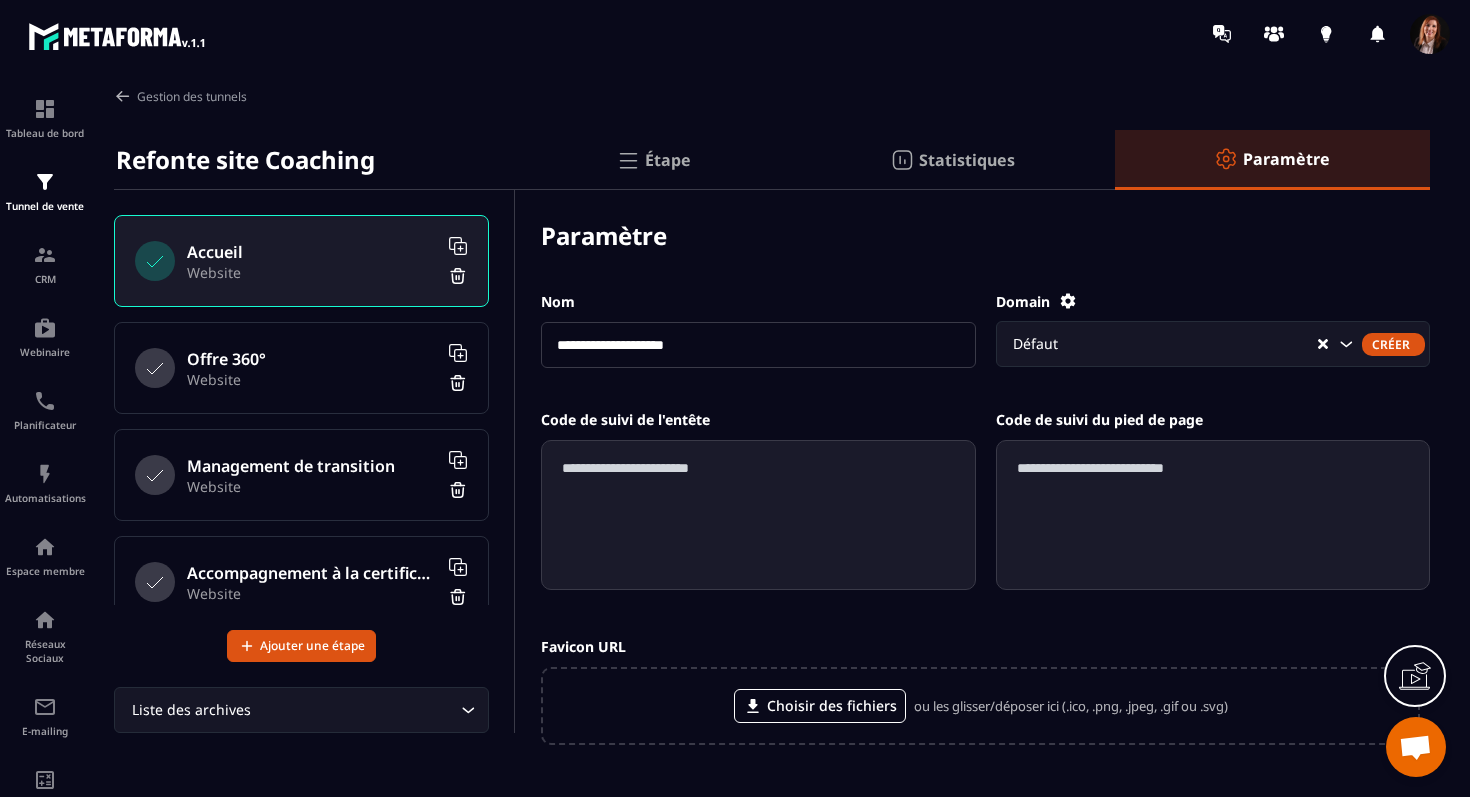 click on "**********" at bounding box center [758, 345] 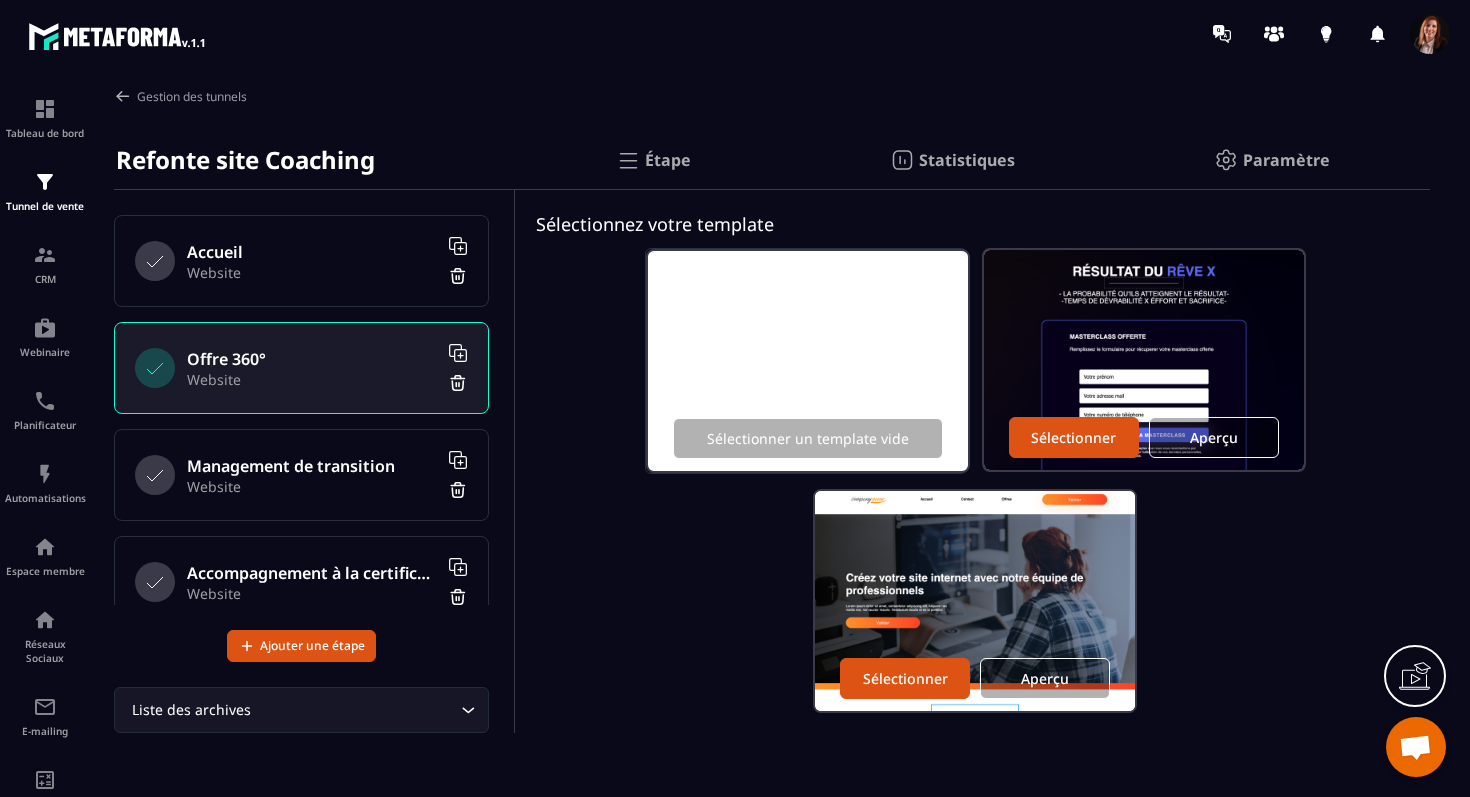 click on "Paramètre" at bounding box center (1286, 160) 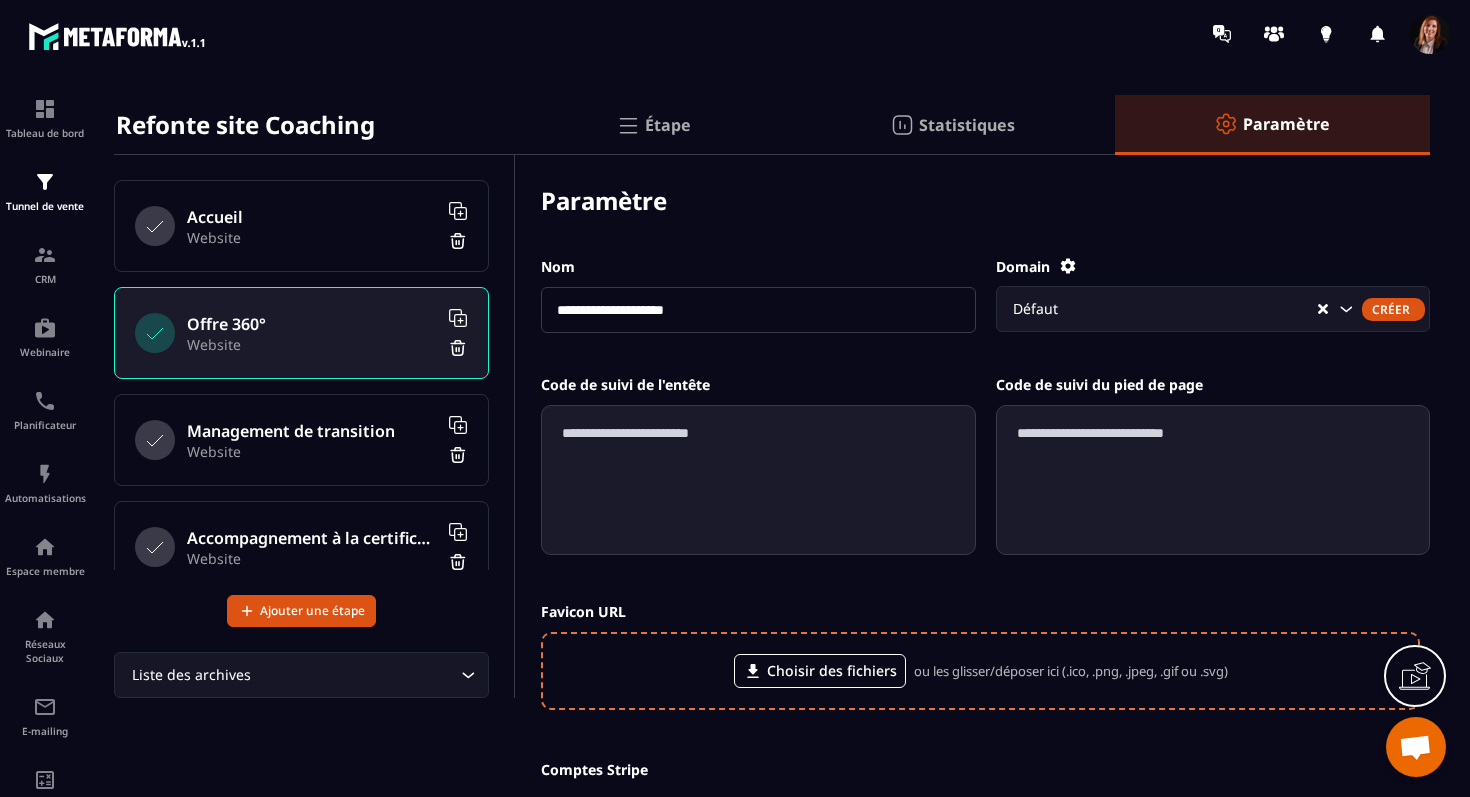 scroll, scrollTop: 0, scrollLeft: 0, axis: both 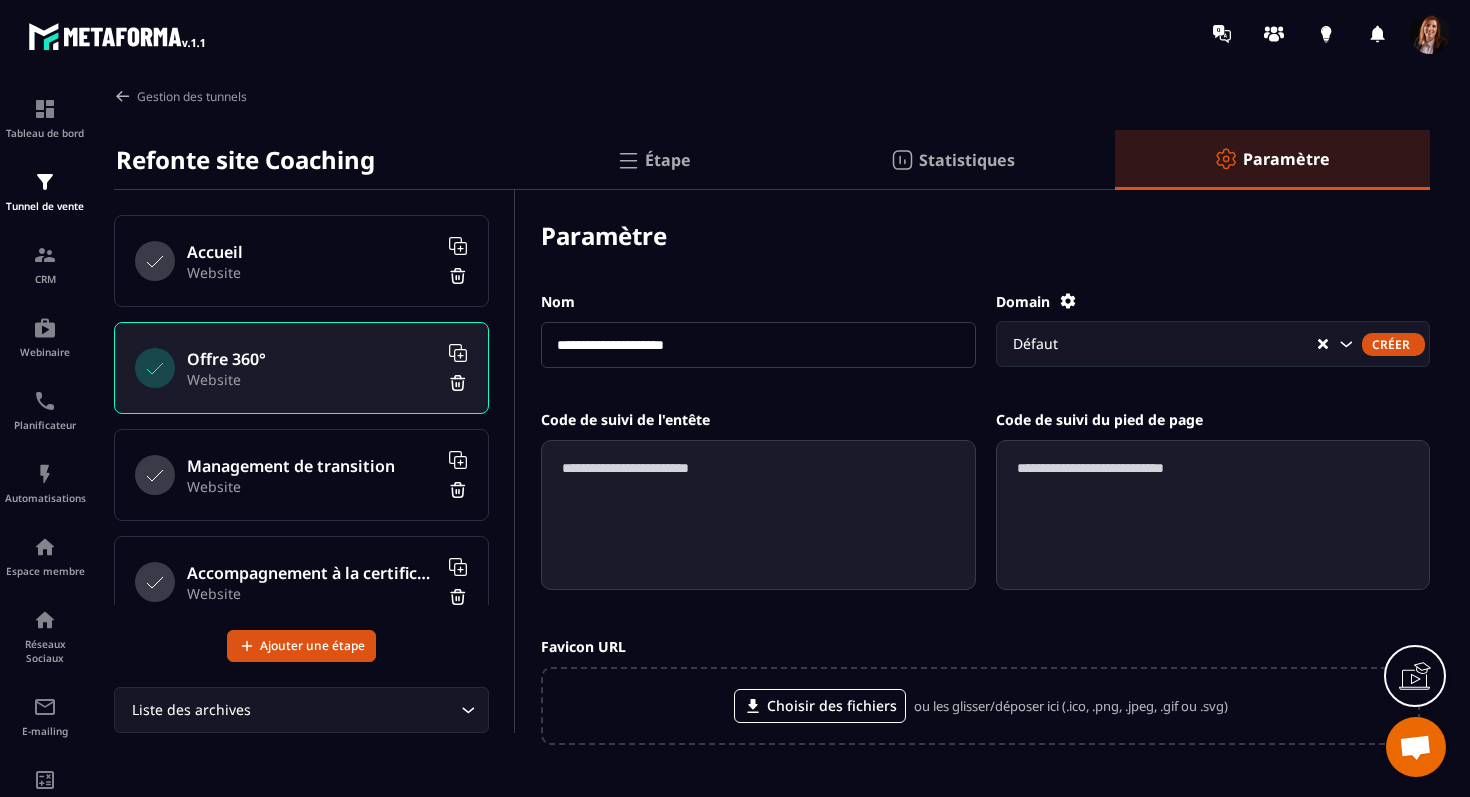 click 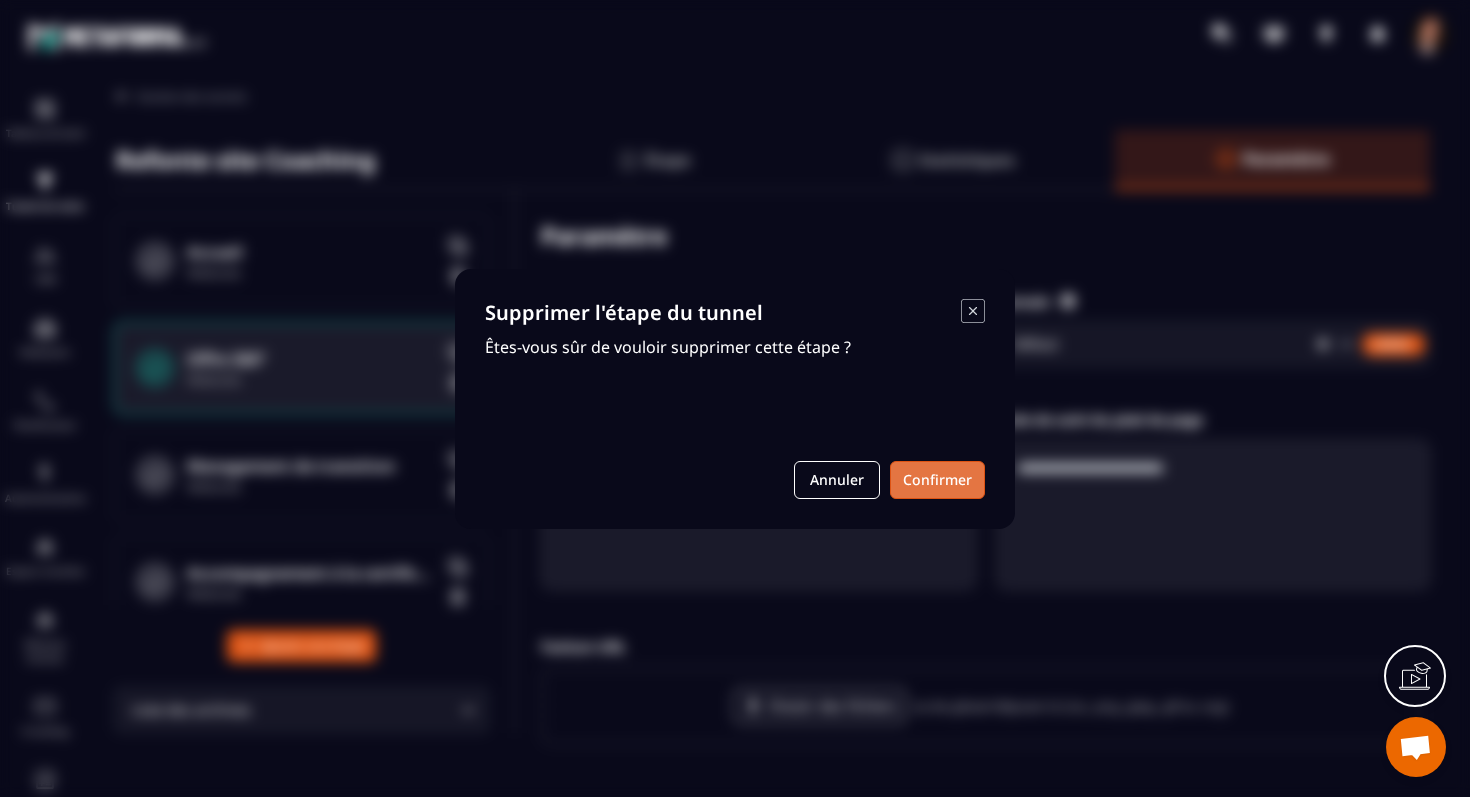 click on "Confirmer" at bounding box center [937, 480] 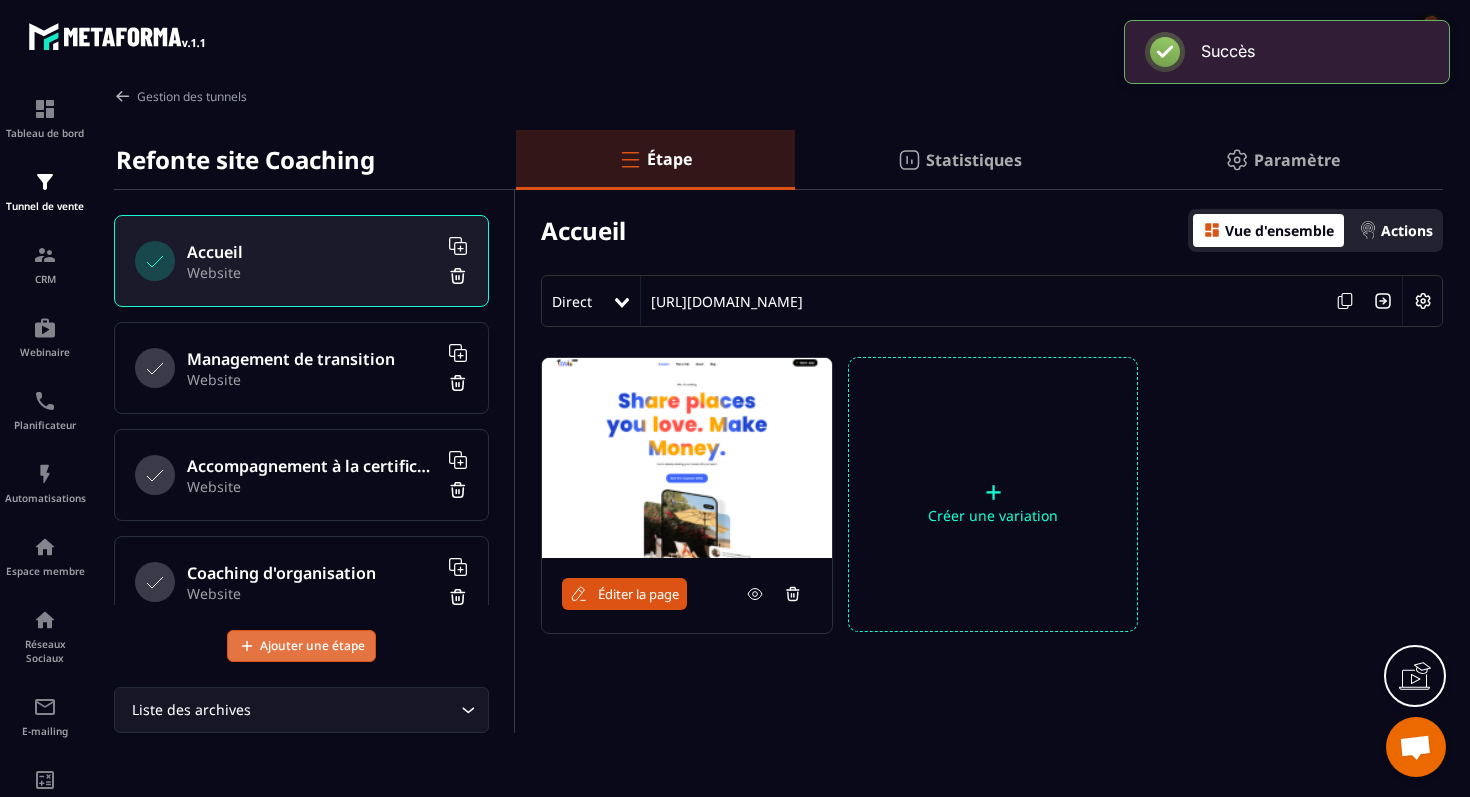 click on "Ajouter une étape" at bounding box center [312, 646] 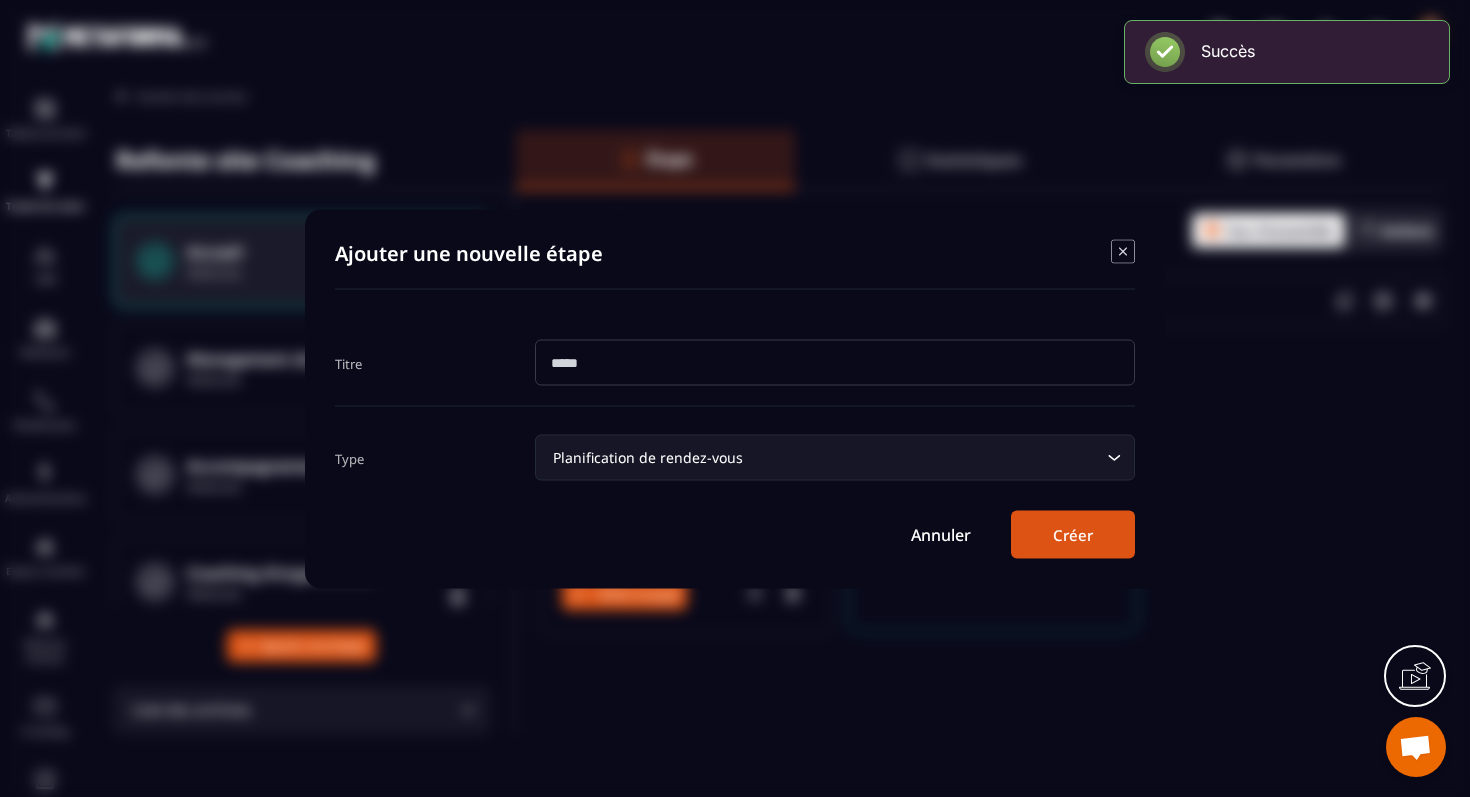 click at bounding box center [835, 362] 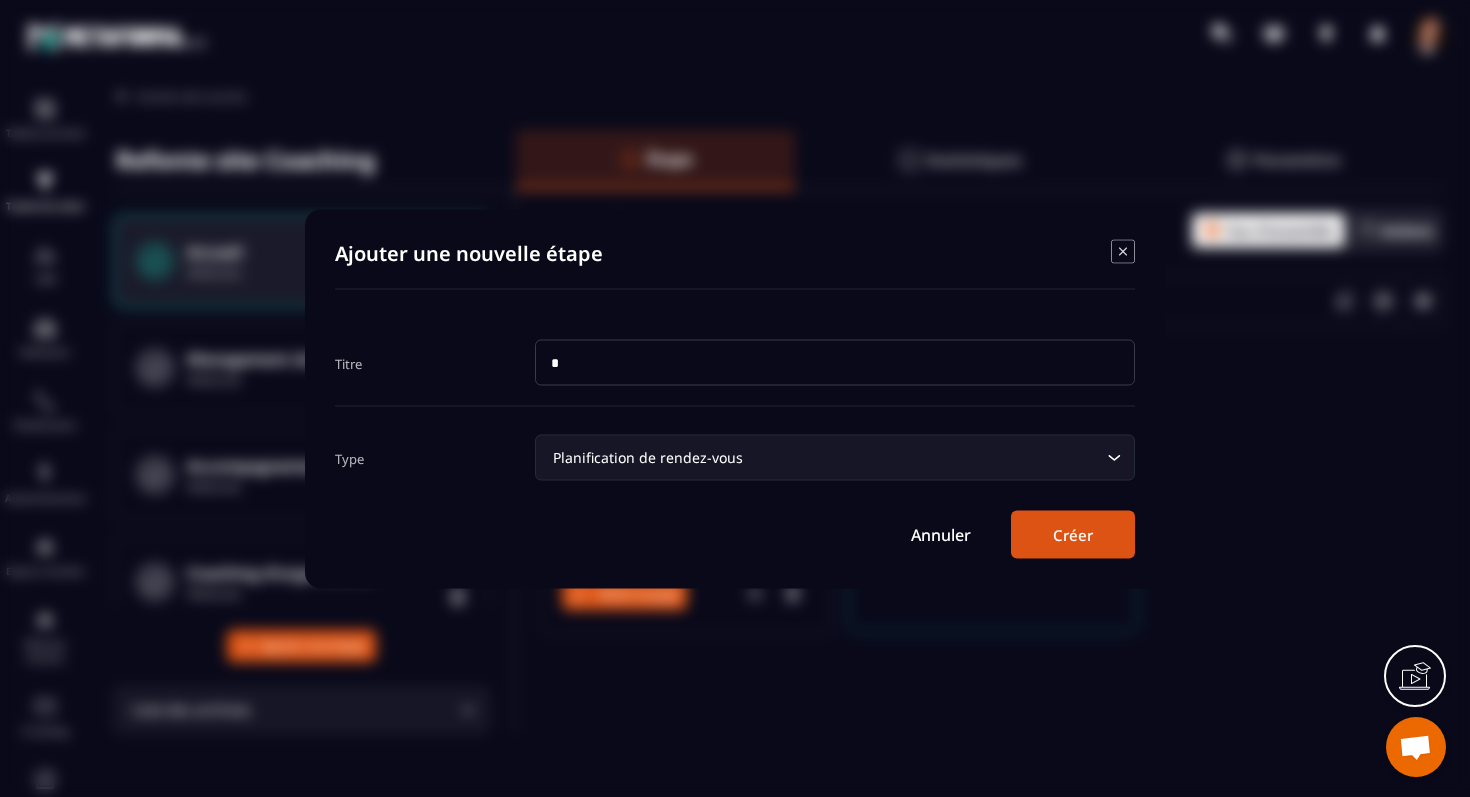 type on "**********" 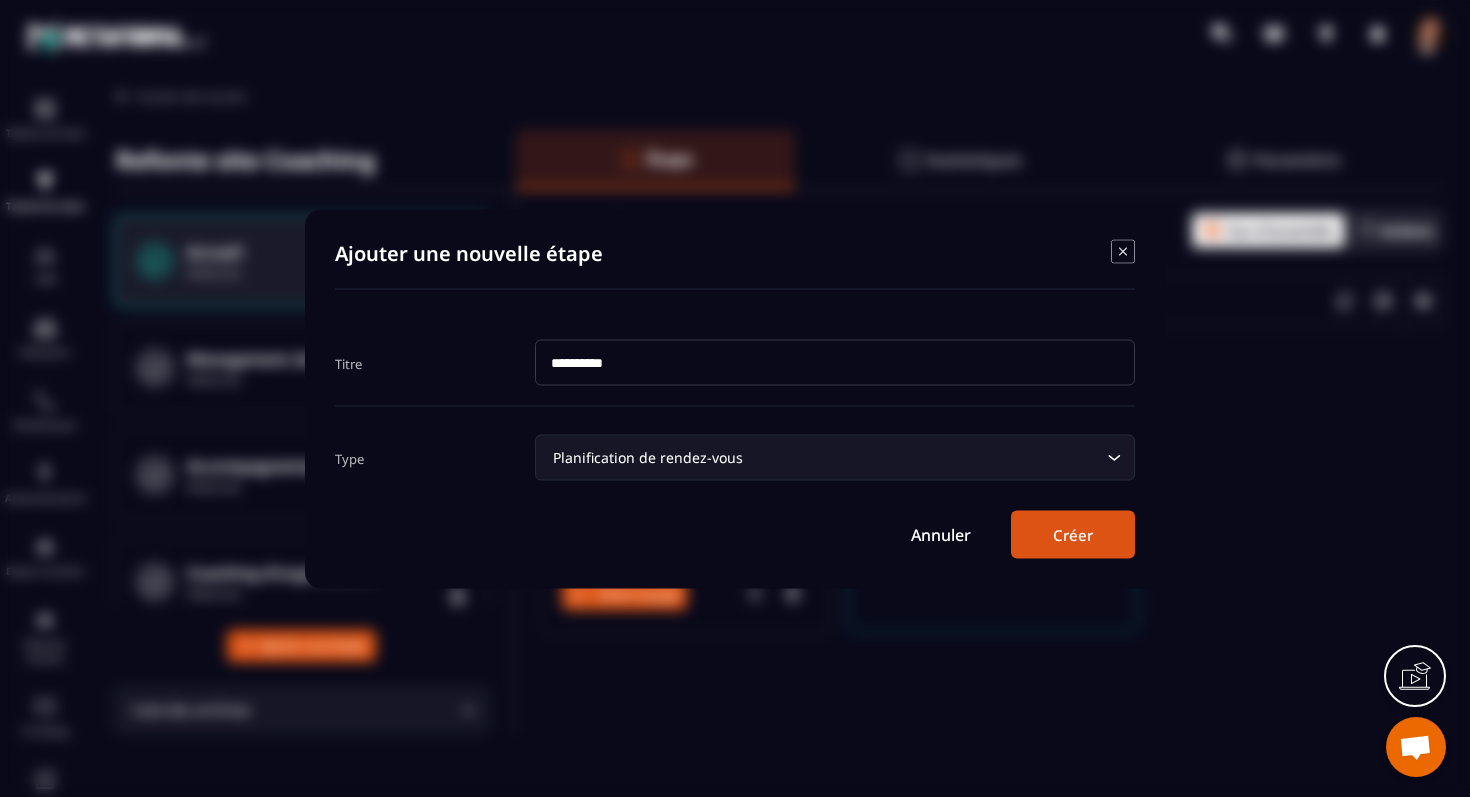 click on "Planification de rendez-vous" at bounding box center [825, 457] 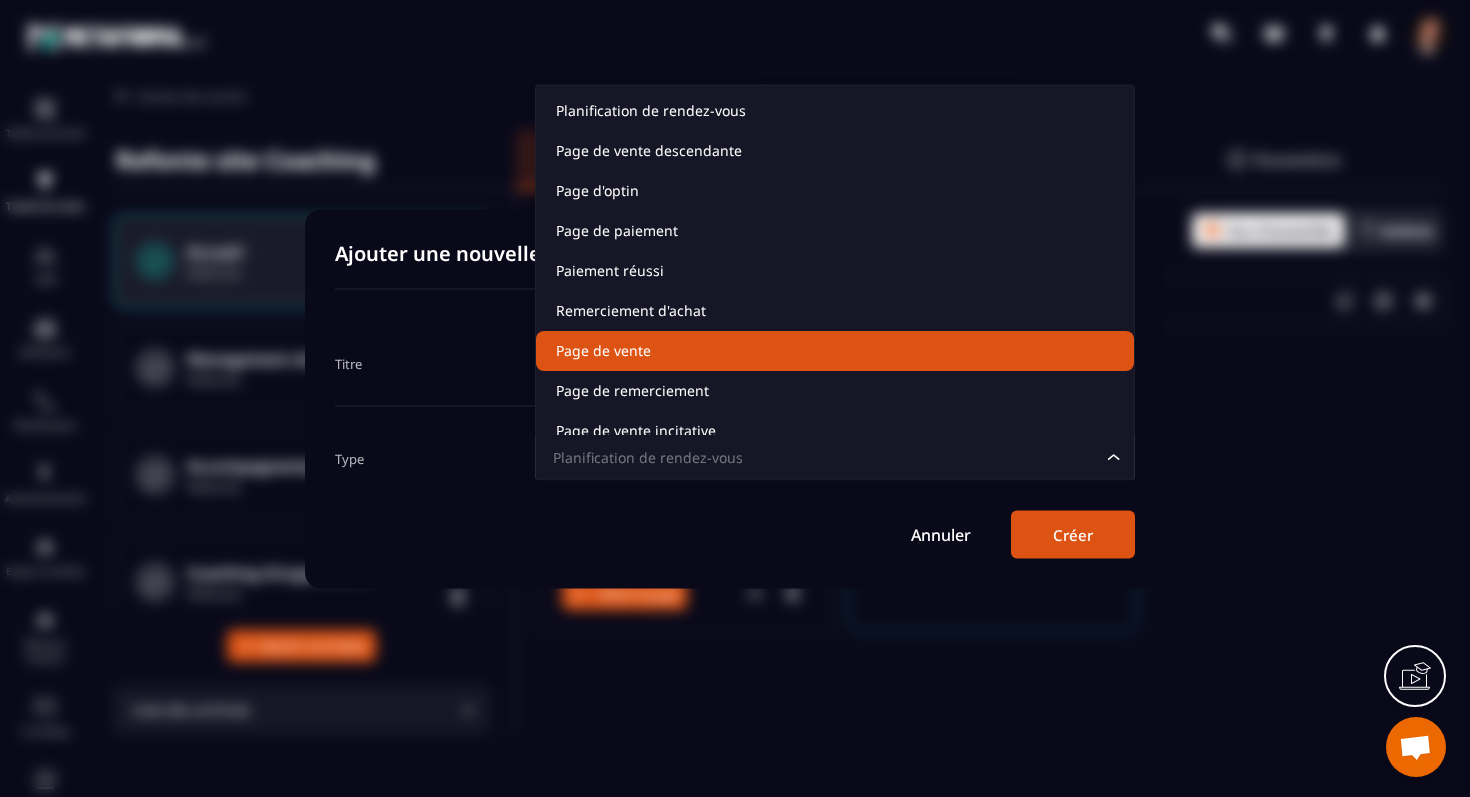 scroll, scrollTop: 15, scrollLeft: 0, axis: vertical 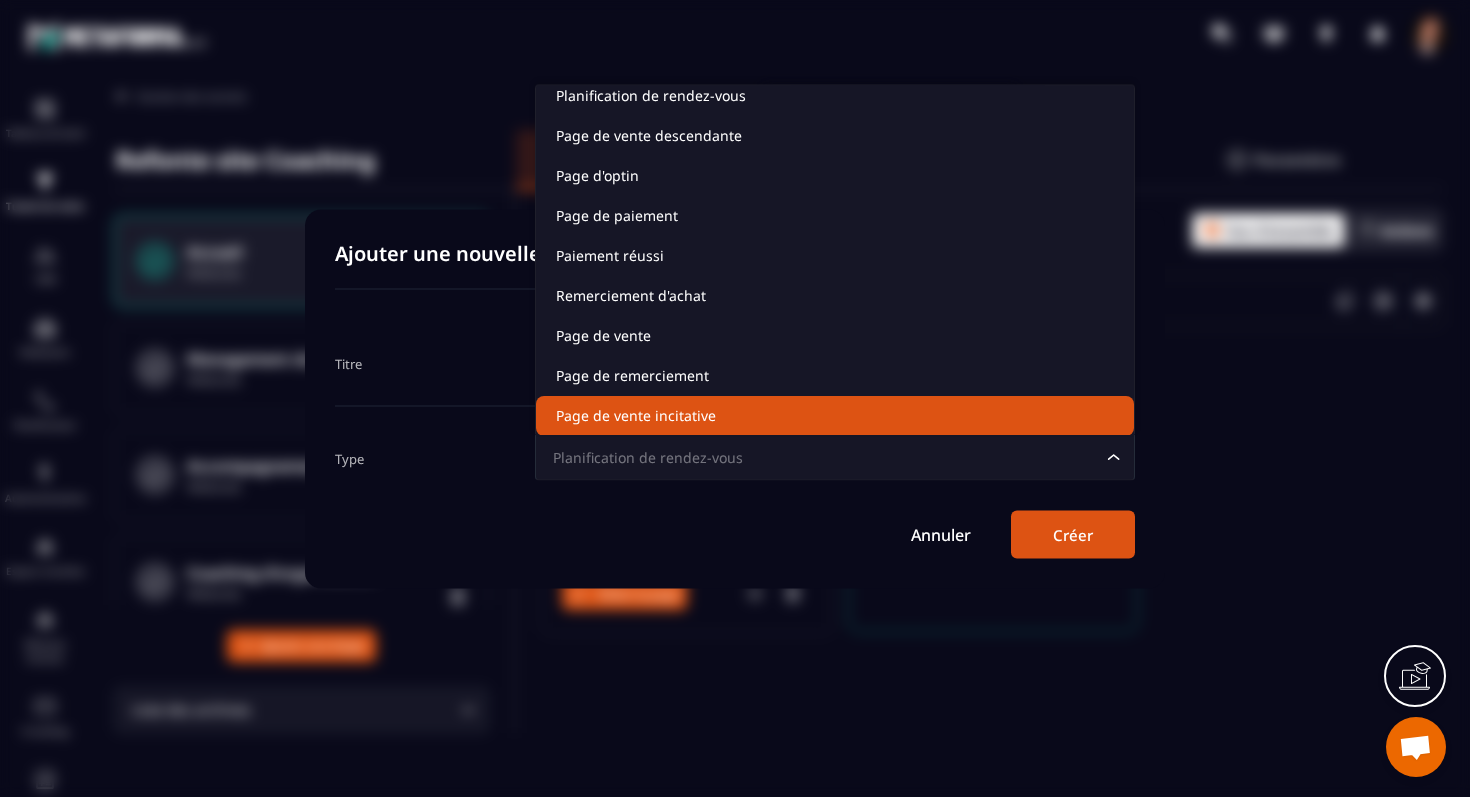 click on "Page de vente incitative" 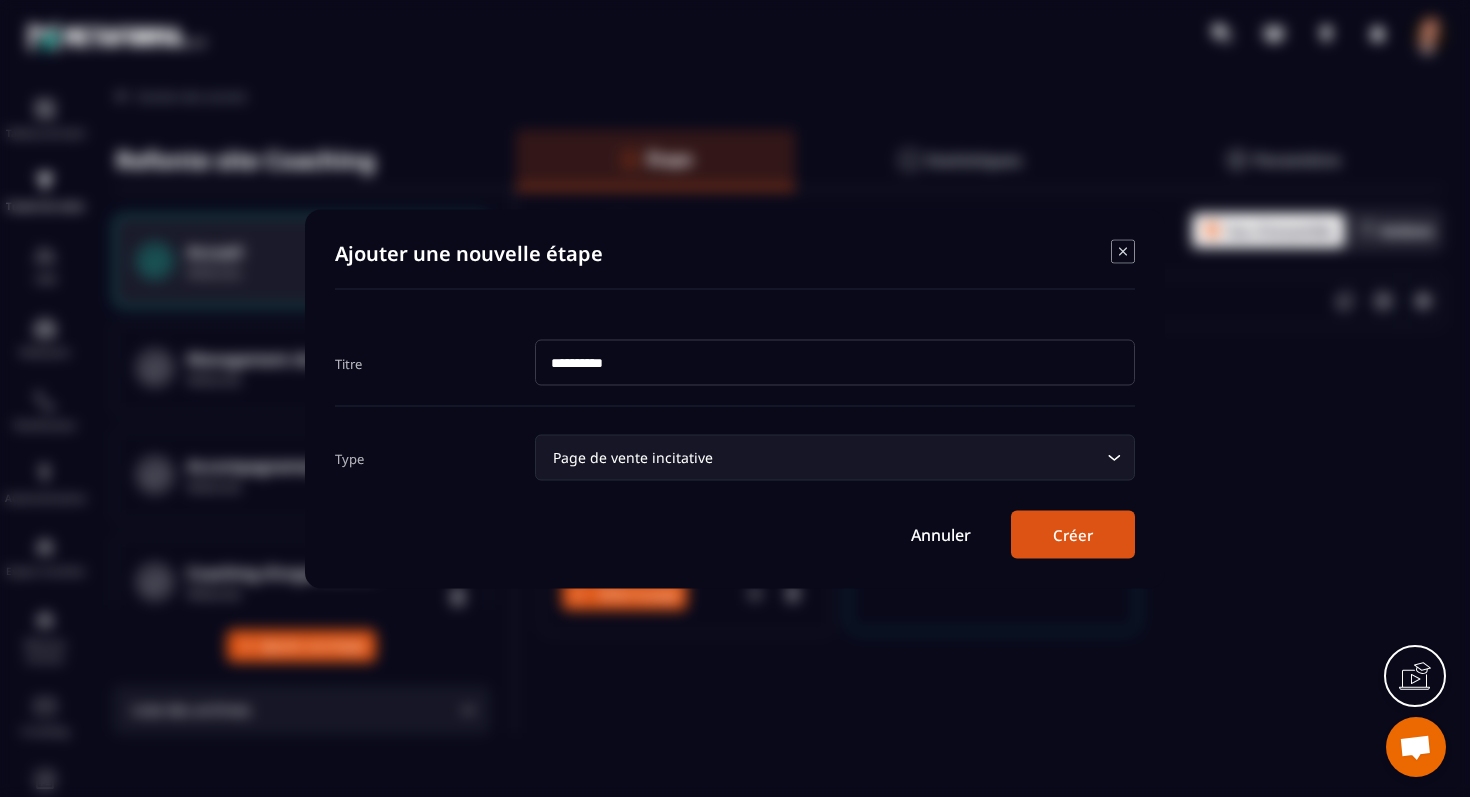 click on "Créer" at bounding box center [1073, 534] 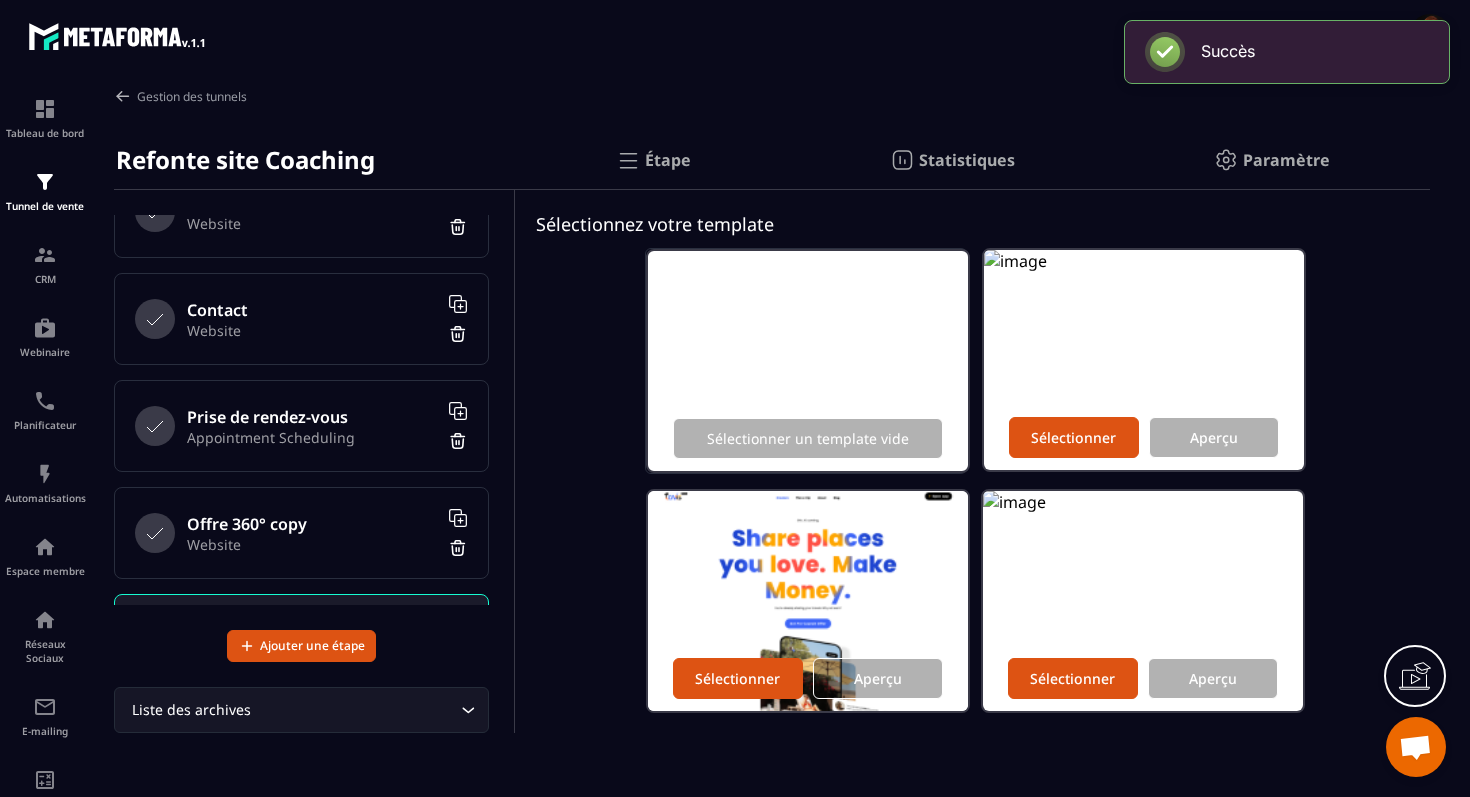 scroll, scrollTop: 894, scrollLeft: 0, axis: vertical 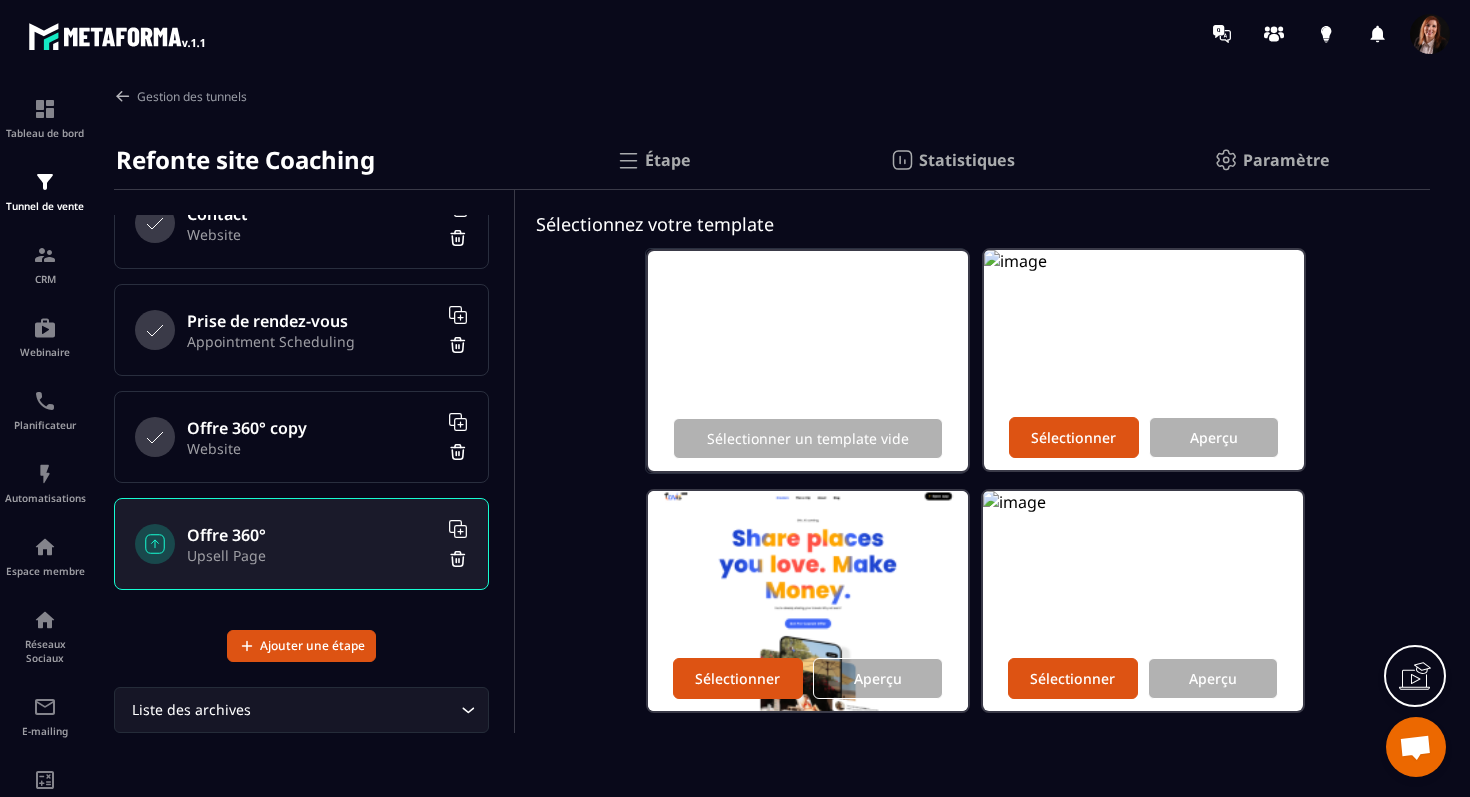 click 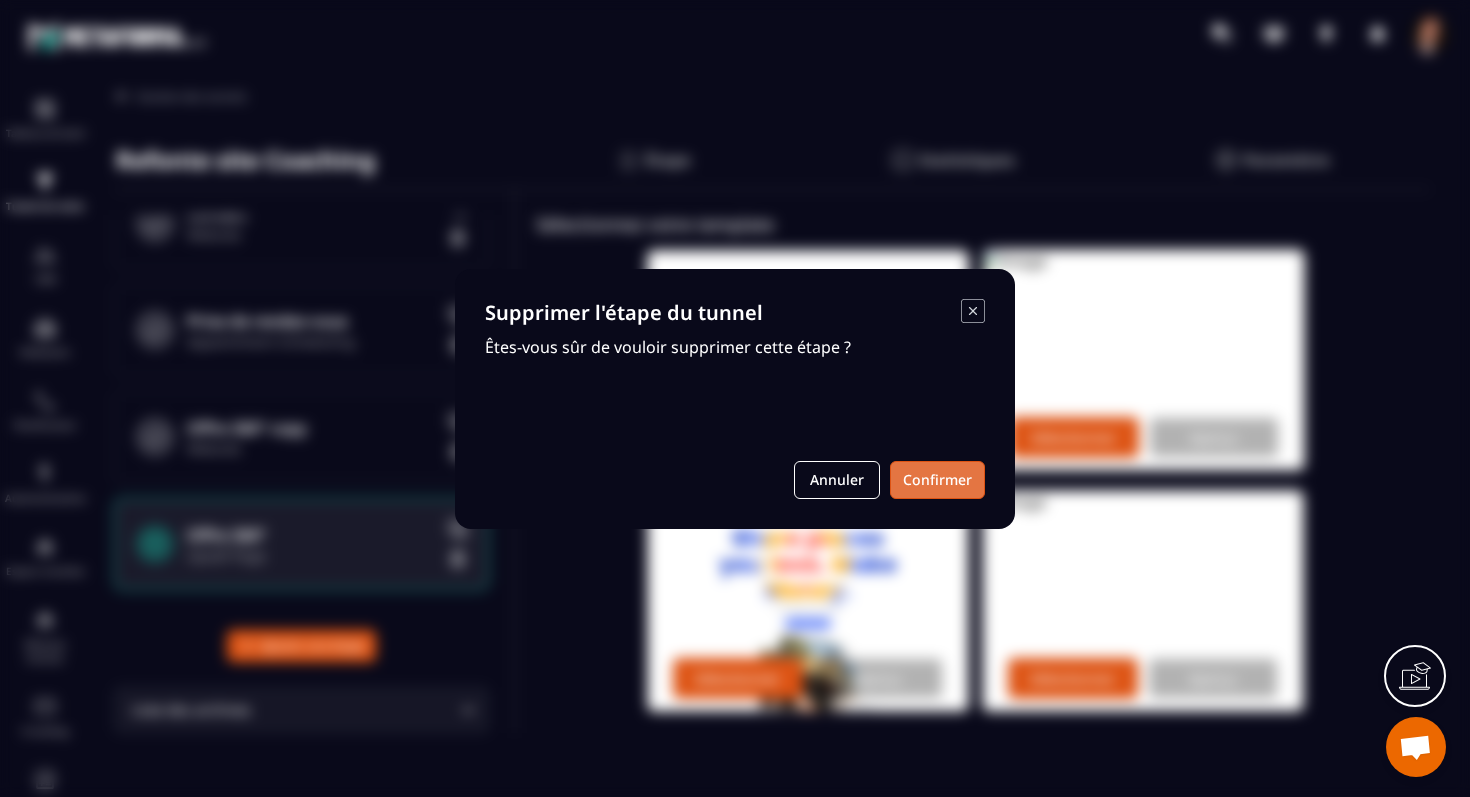 click on "Confirmer" at bounding box center [937, 480] 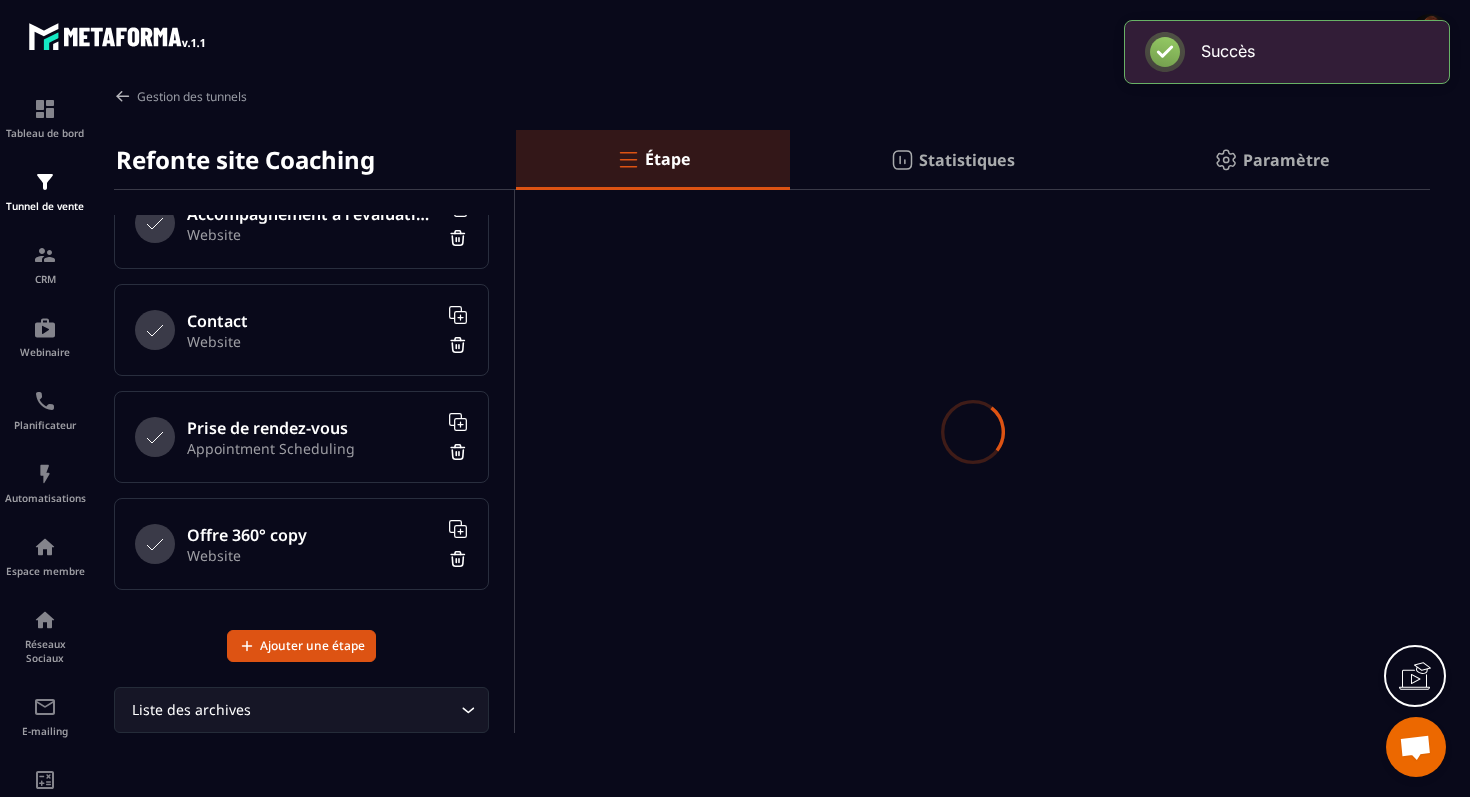 scroll, scrollTop: 787, scrollLeft: 0, axis: vertical 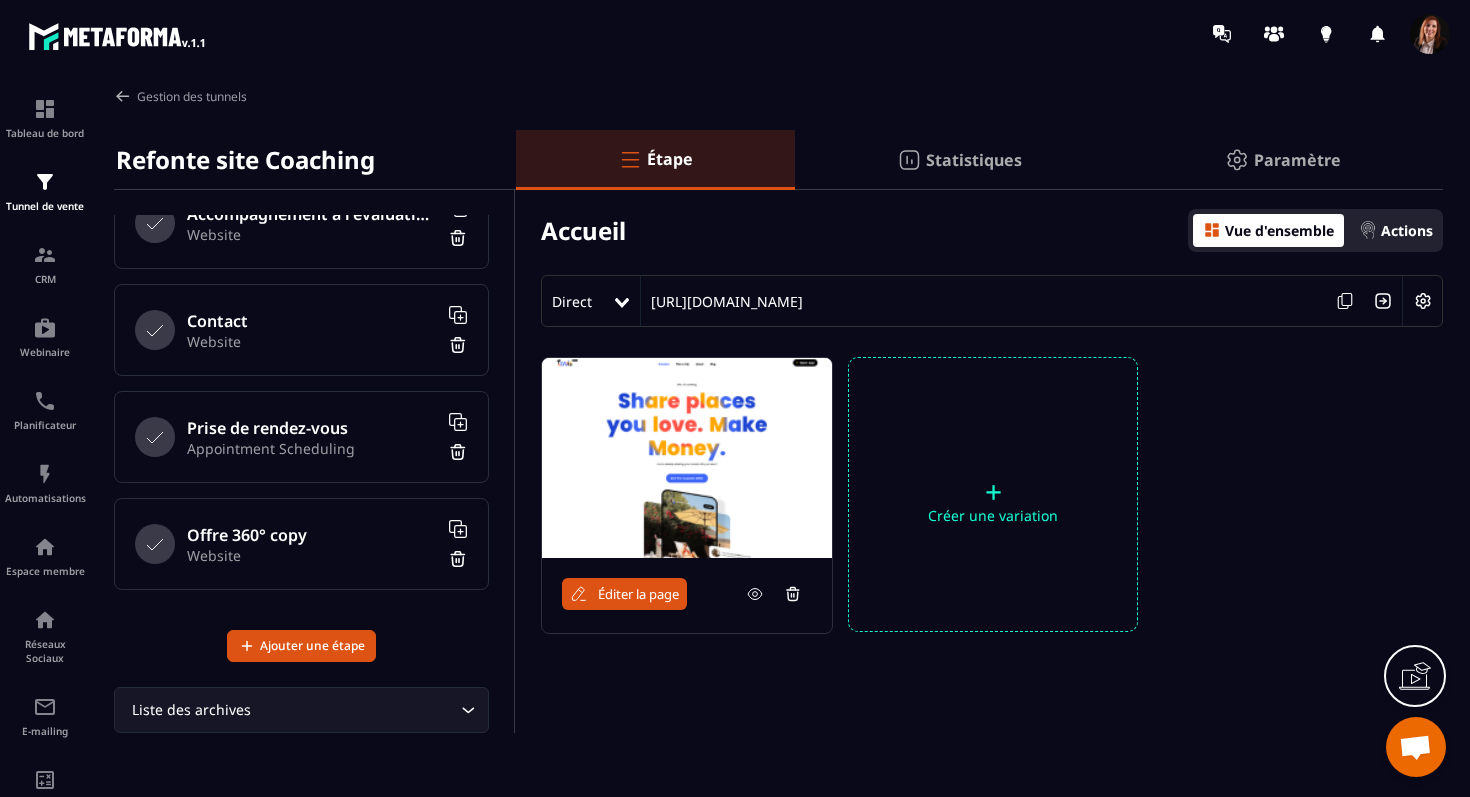 click 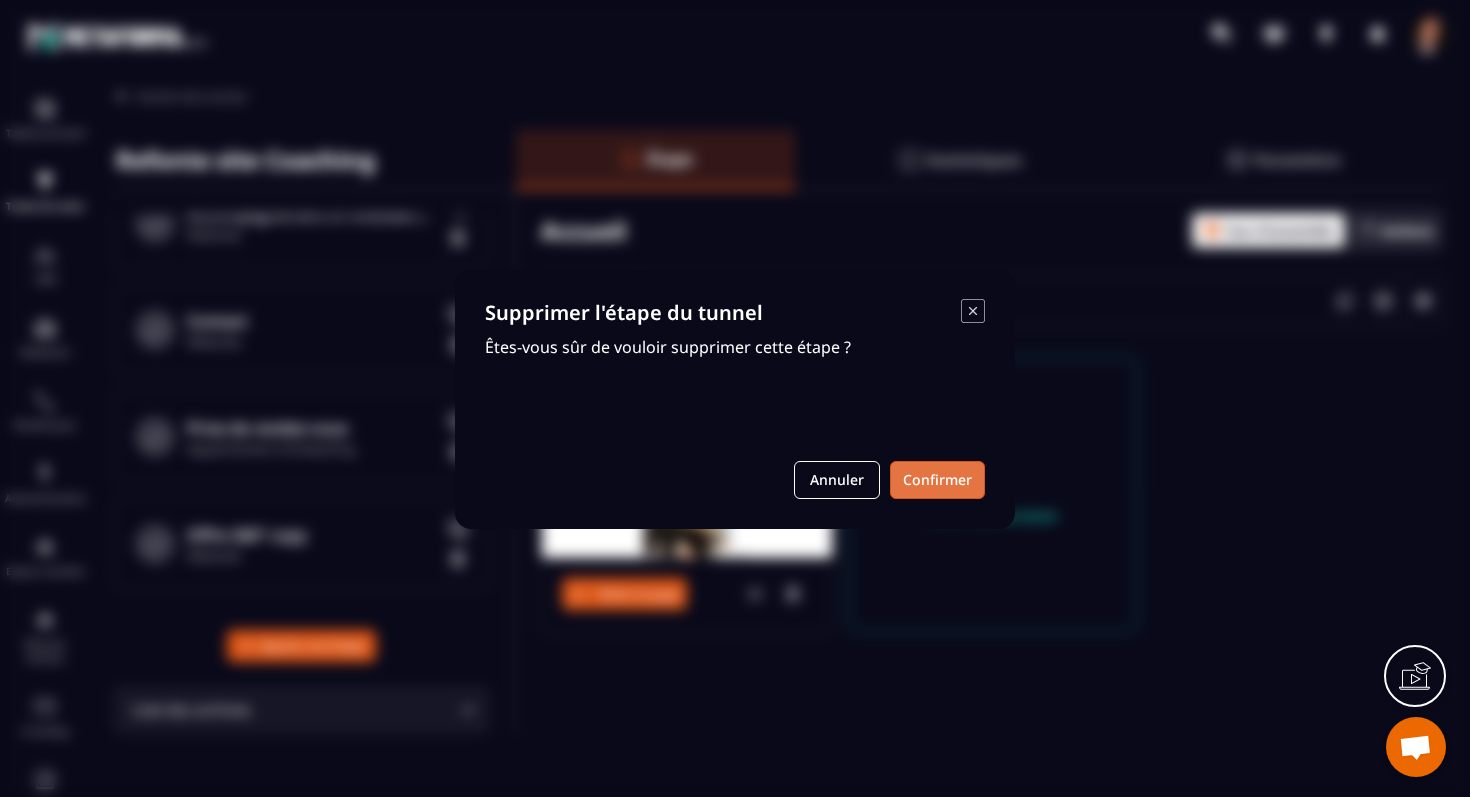 click on "Confirmer" at bounding box center (937, 480) 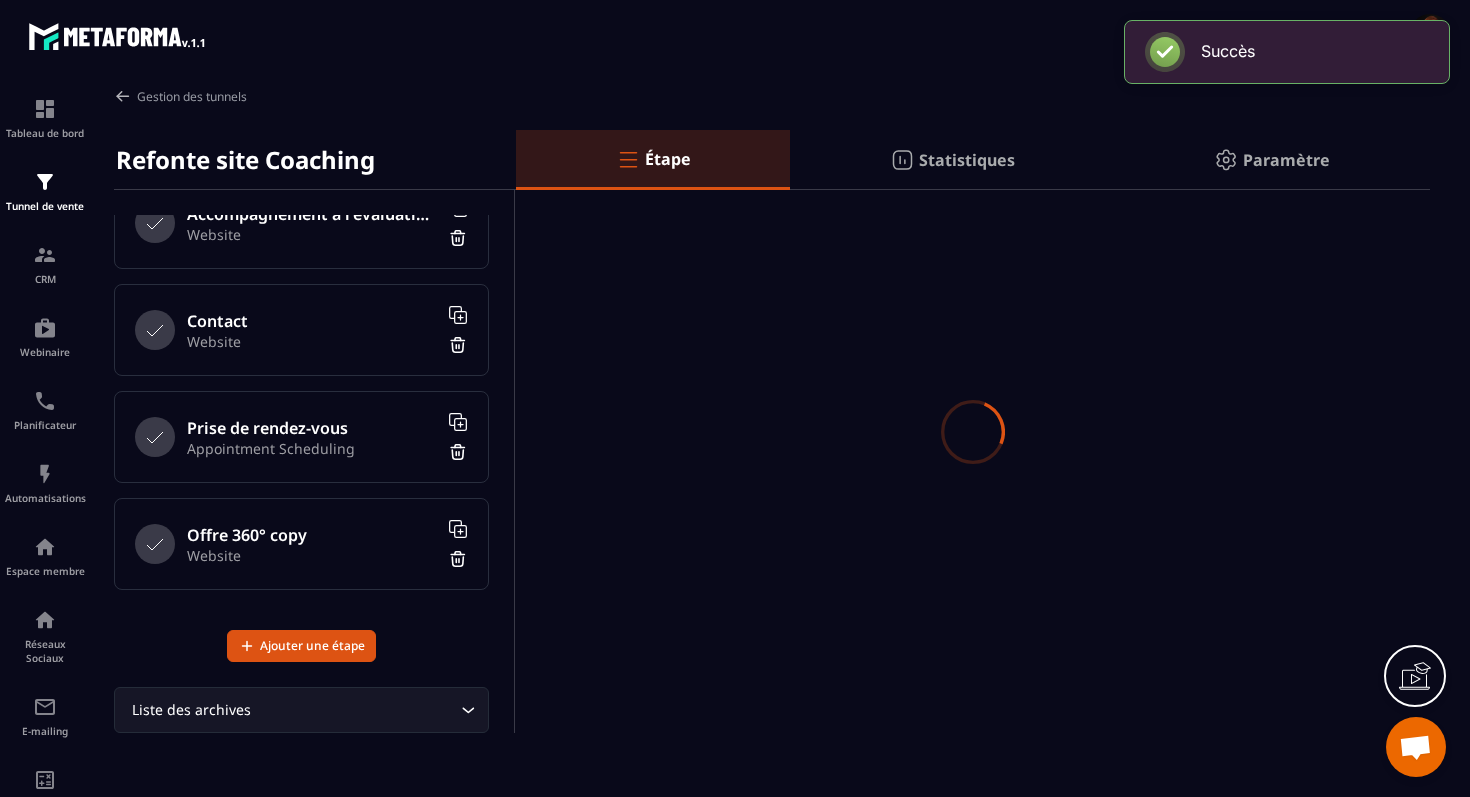 scroll, scrollTop: 680, scrollLeft: 0, axis: vertical 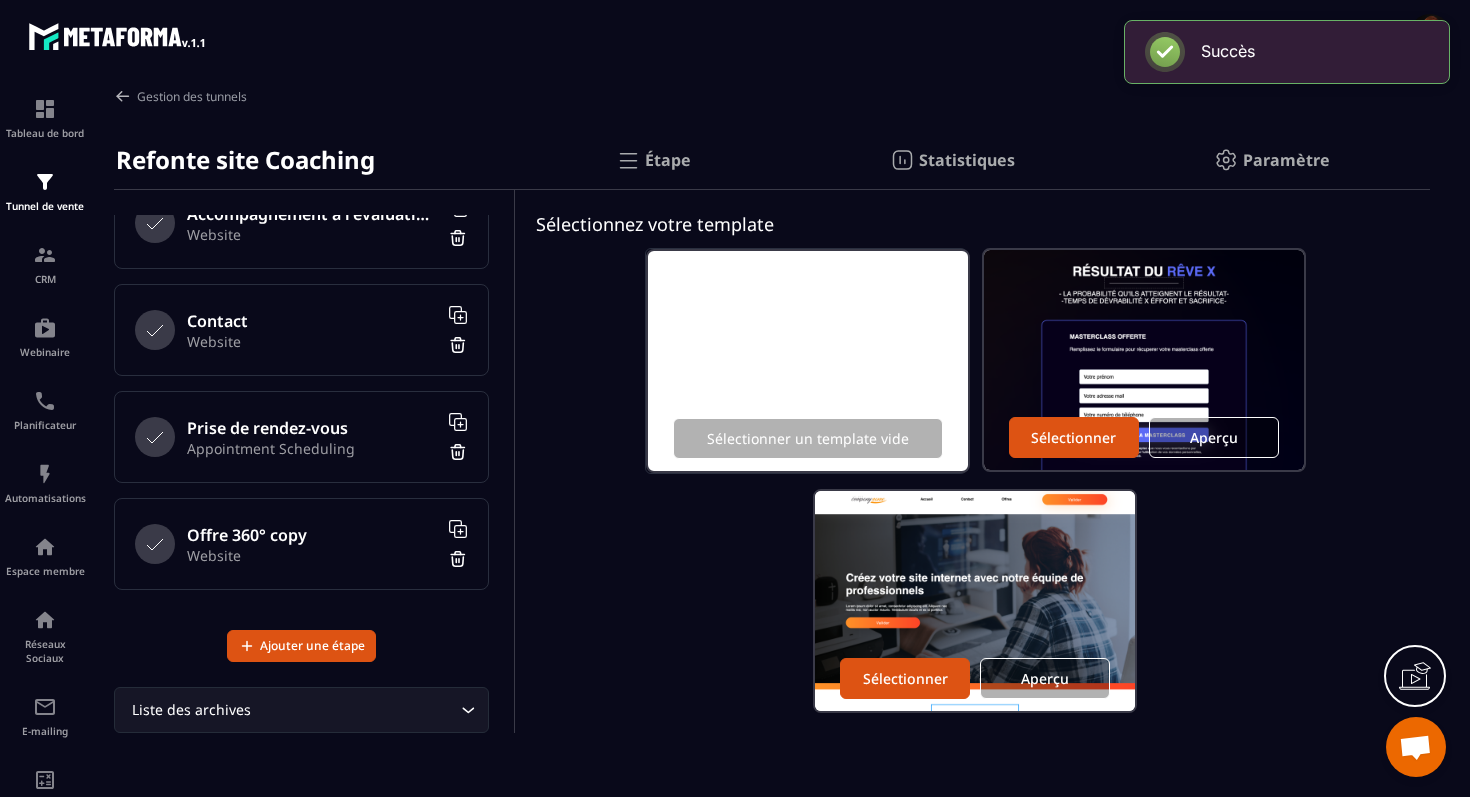 click 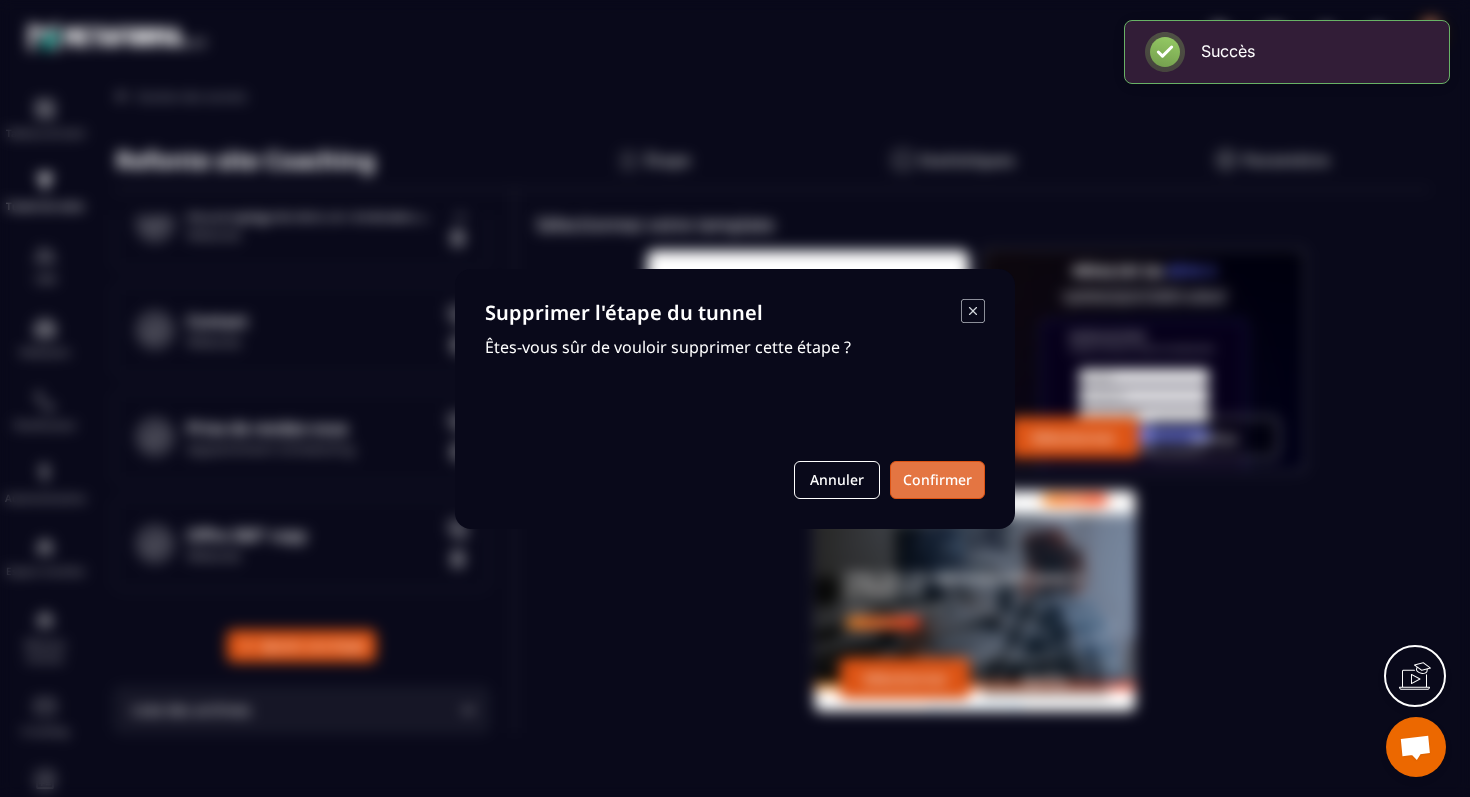 click on "Confirmer" at bounding box center [937, 480] 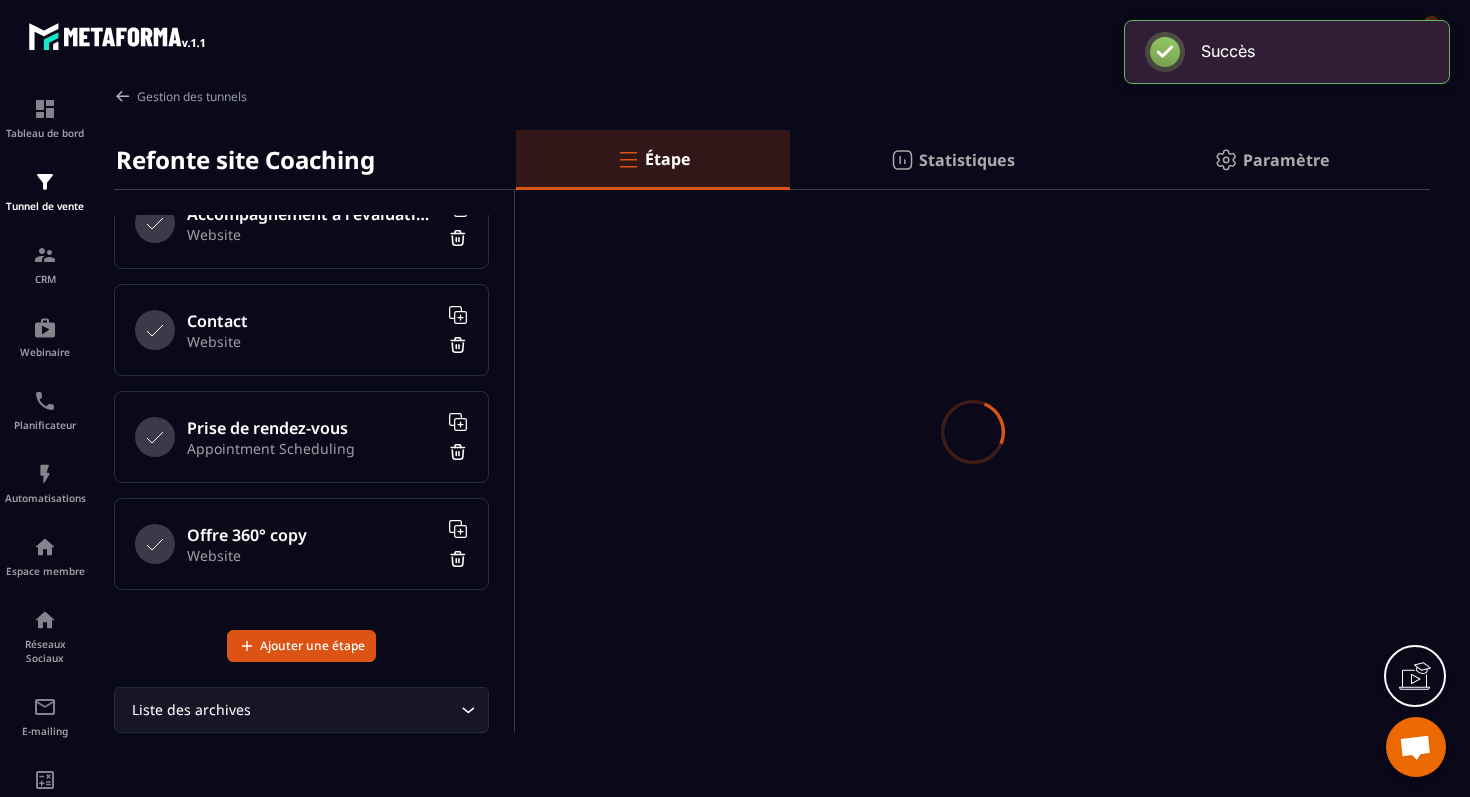 scroll, scrollTop: 573, scrollLeft: 0, axis: vertical 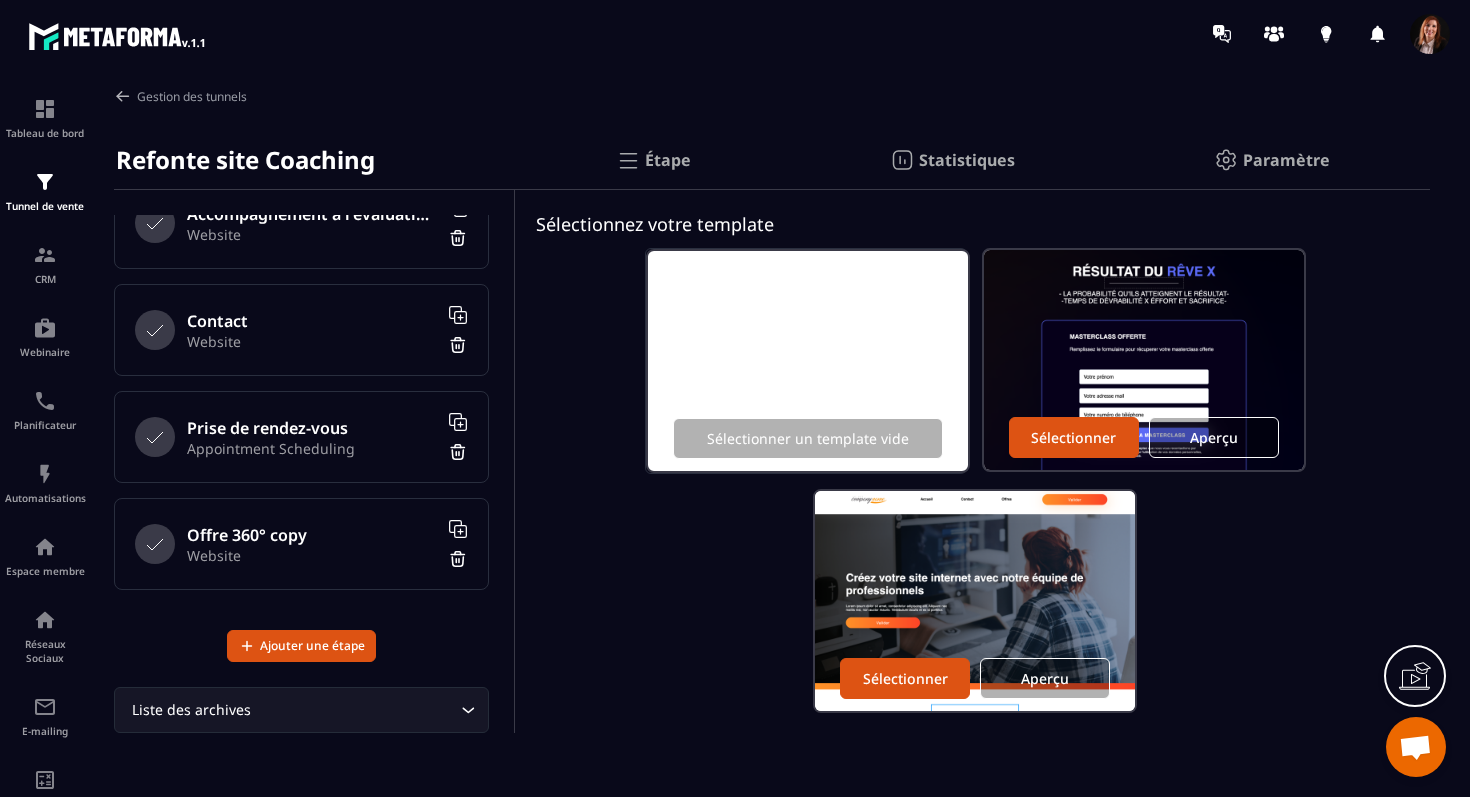 click 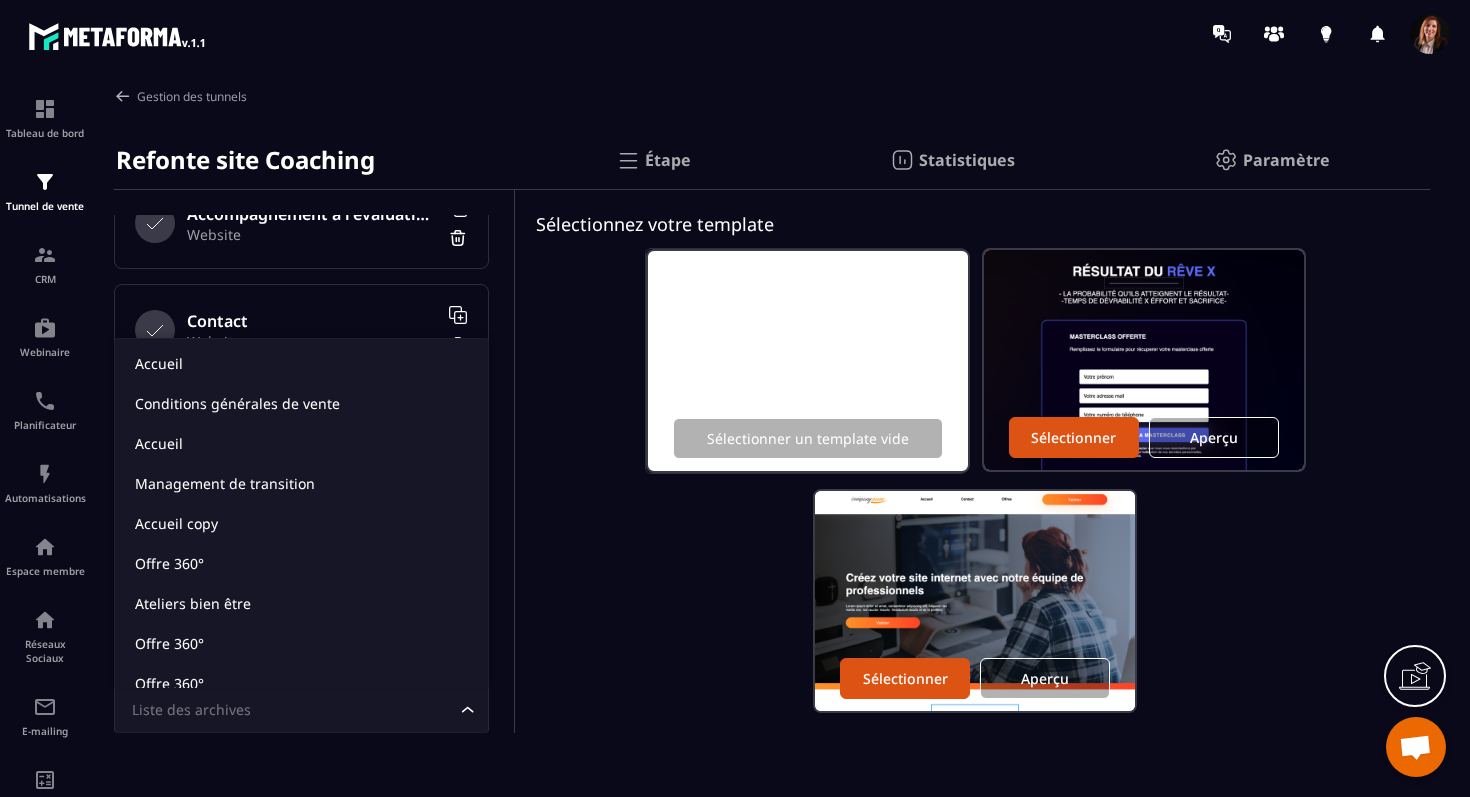 scroll, scrollTop: 15, scrollLeft: 0, axis: vertical 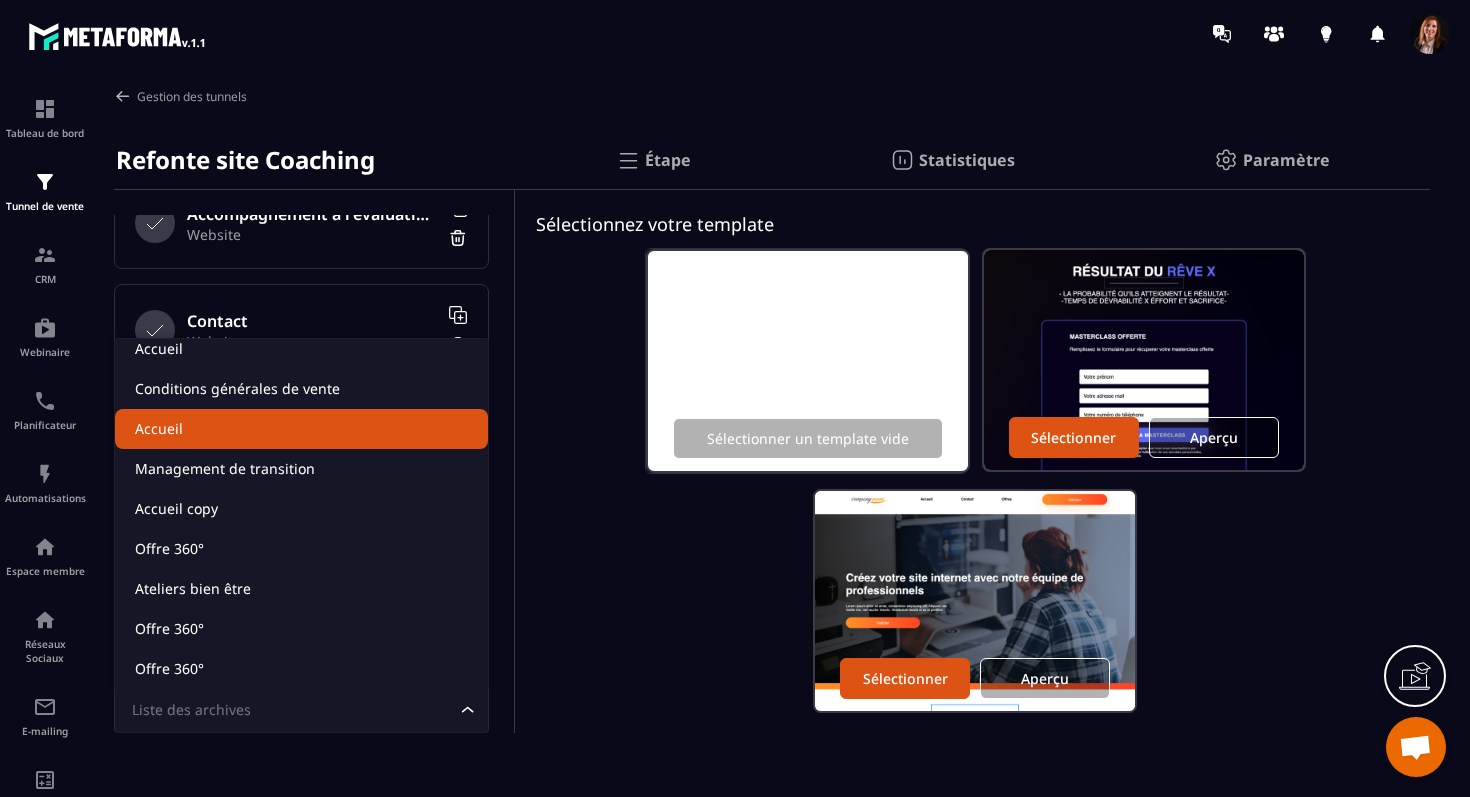 click on "Accueil" 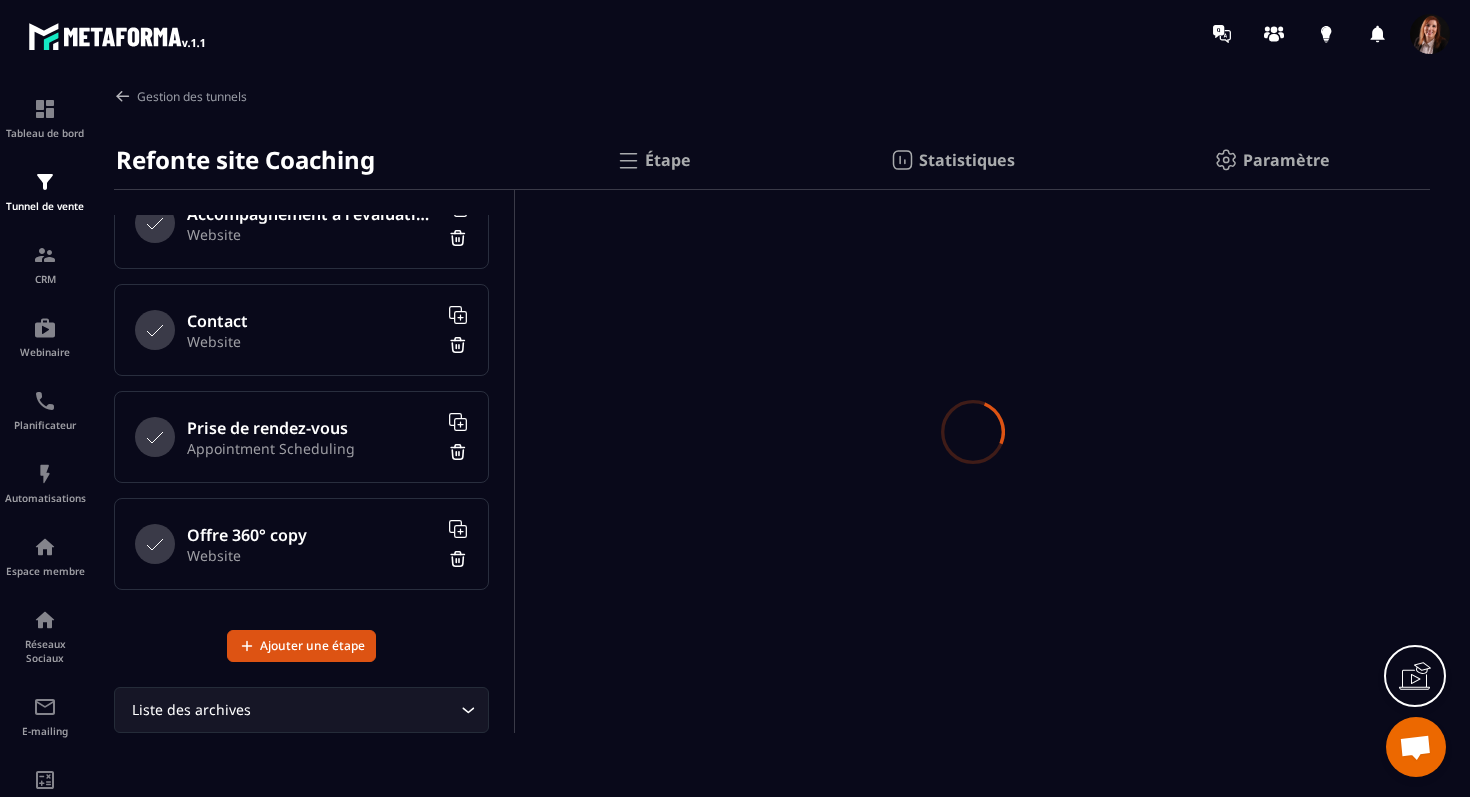 scroll, scrollTop: 680, scrollLeft: 0, axis: vertical 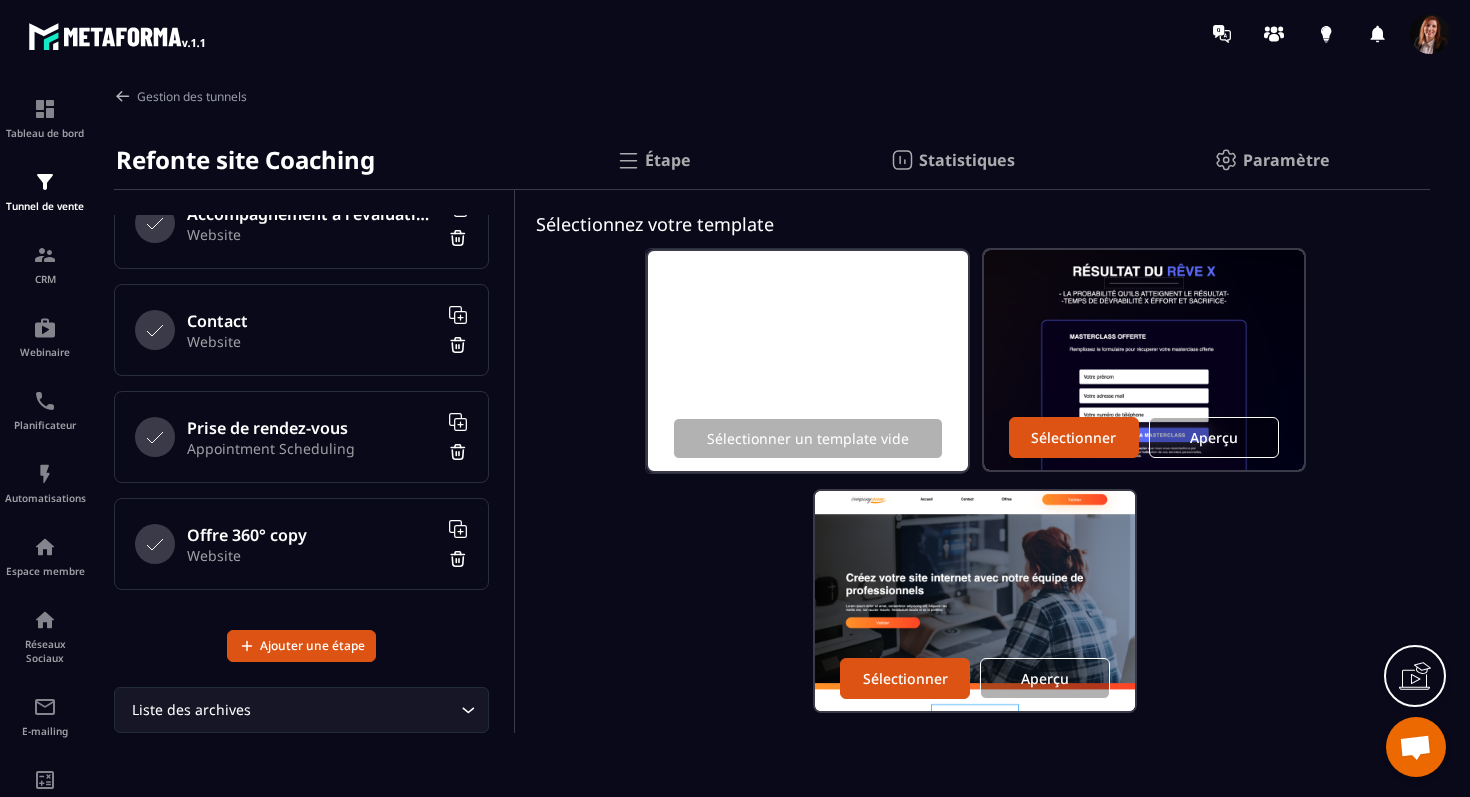 click 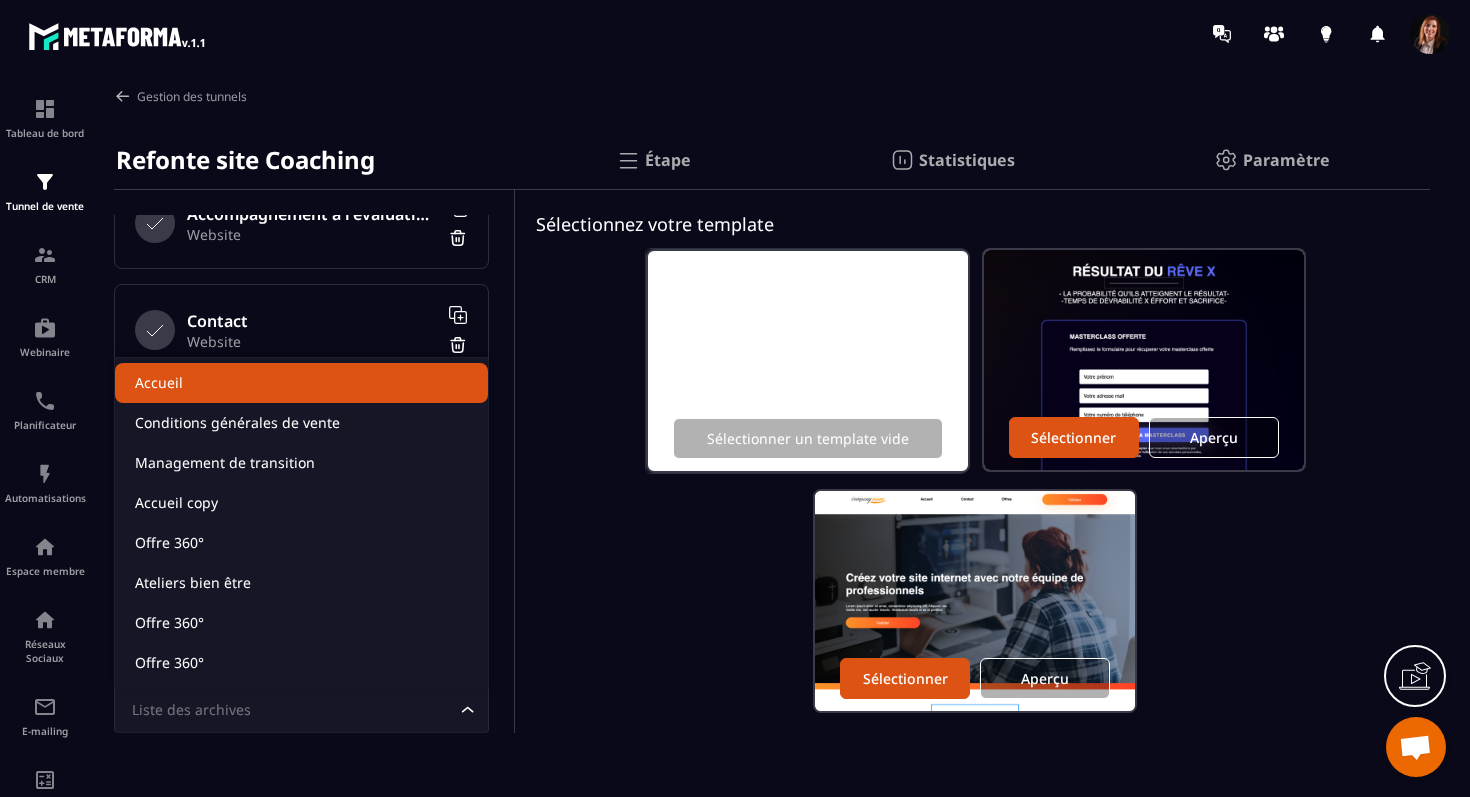 click on "Accueil" 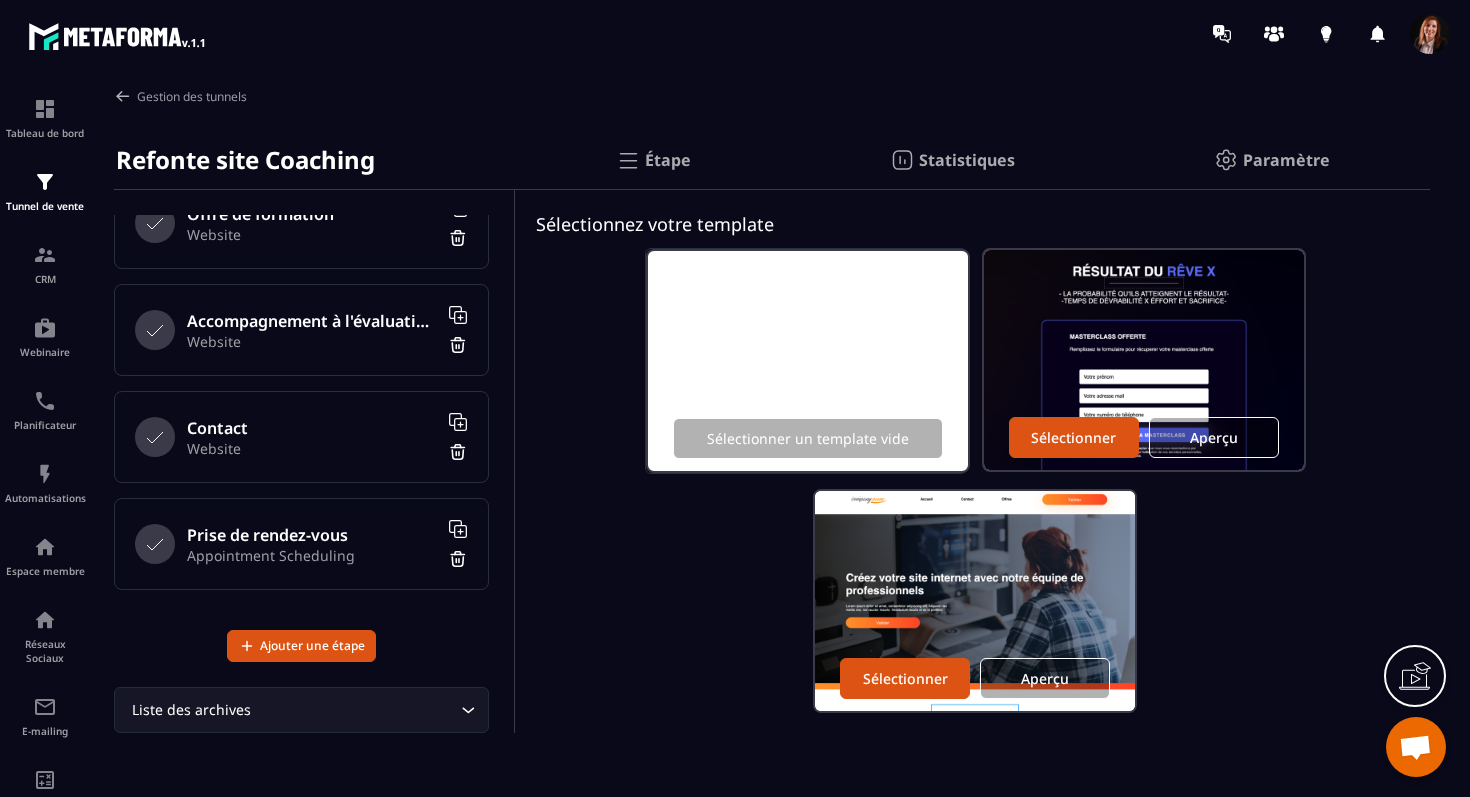 scroll, scrollTop: 787, scrollLeft: 0, axis: vertical 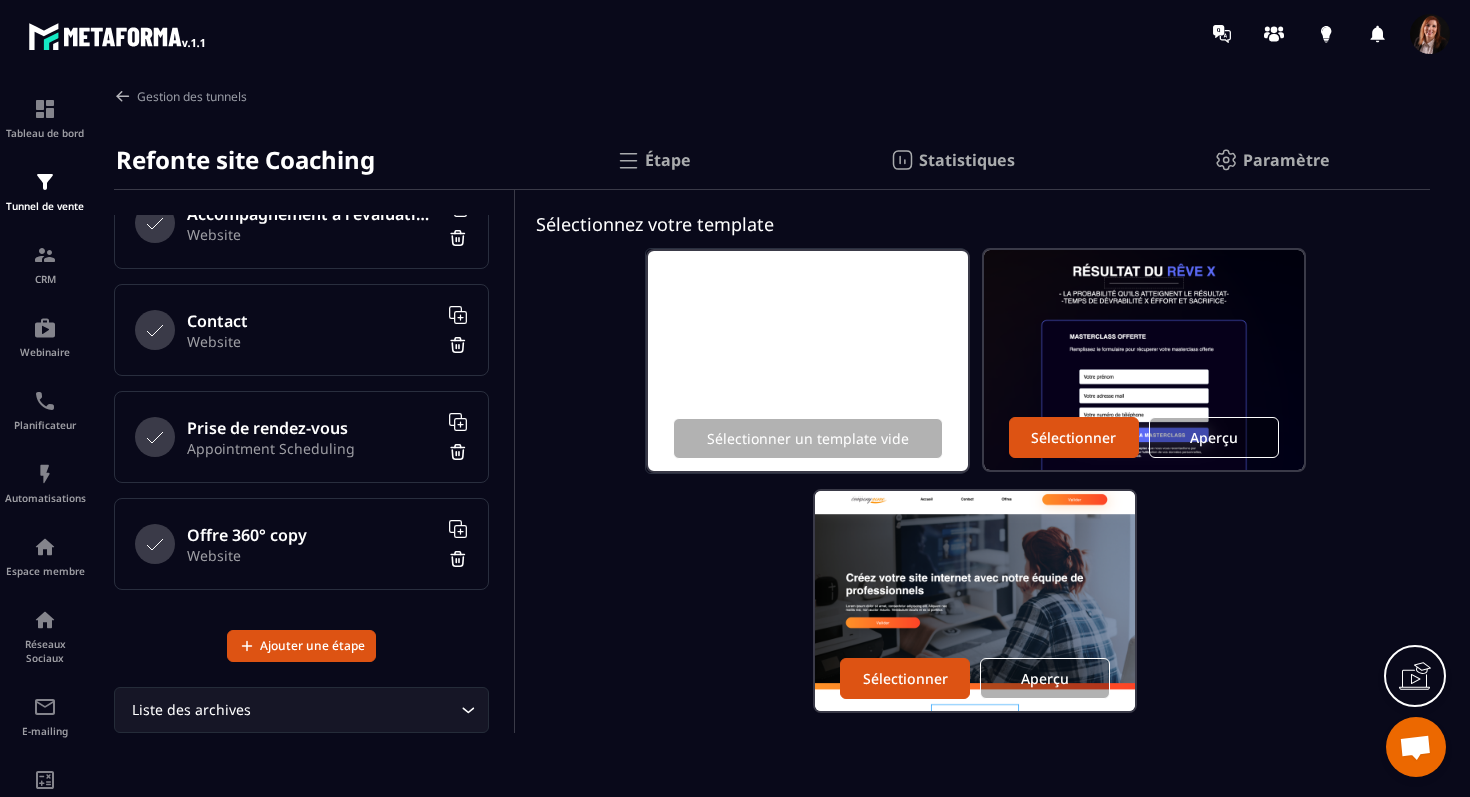 click on "Liste des archives" at bounding box center (291, 710) 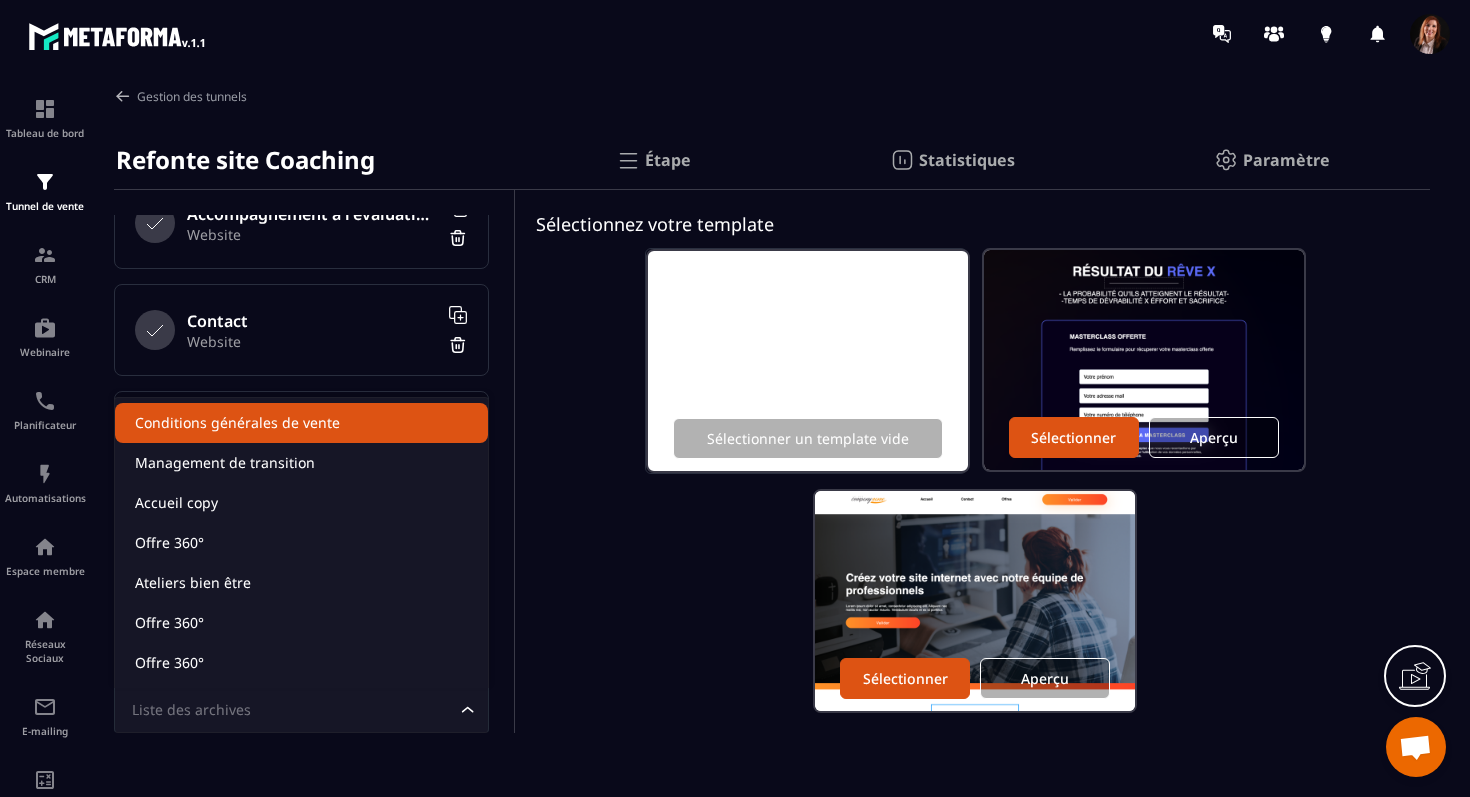 click on "Tableau de bord Tunnel de vente CRM Webinaire Planificateur Automatisations Espace membre Réseaux Sociaux E-mailing Comptabilité  IA prospects  Gestion des tunnels Refonte site Coaching Accueil Website Accueil Website Accompagnement à la certification HAS Website Coaching d'organisation Website Coaching de cohésion d'équipe Website Coaching individuel Website Offre de formation Website Accompagnement à l'évaluation interne Website Contact Website Prise de rendez-vous Appointment Scheduling Offre 360° copy Website Ajouter une étape Liste des archives Loading... Étape Statistiques Paramètre Sélectionnez votre template Sélectionner un template vide Sélectionner Aperçu Sélectionner Aperçu" at bounding box center (735, 438) 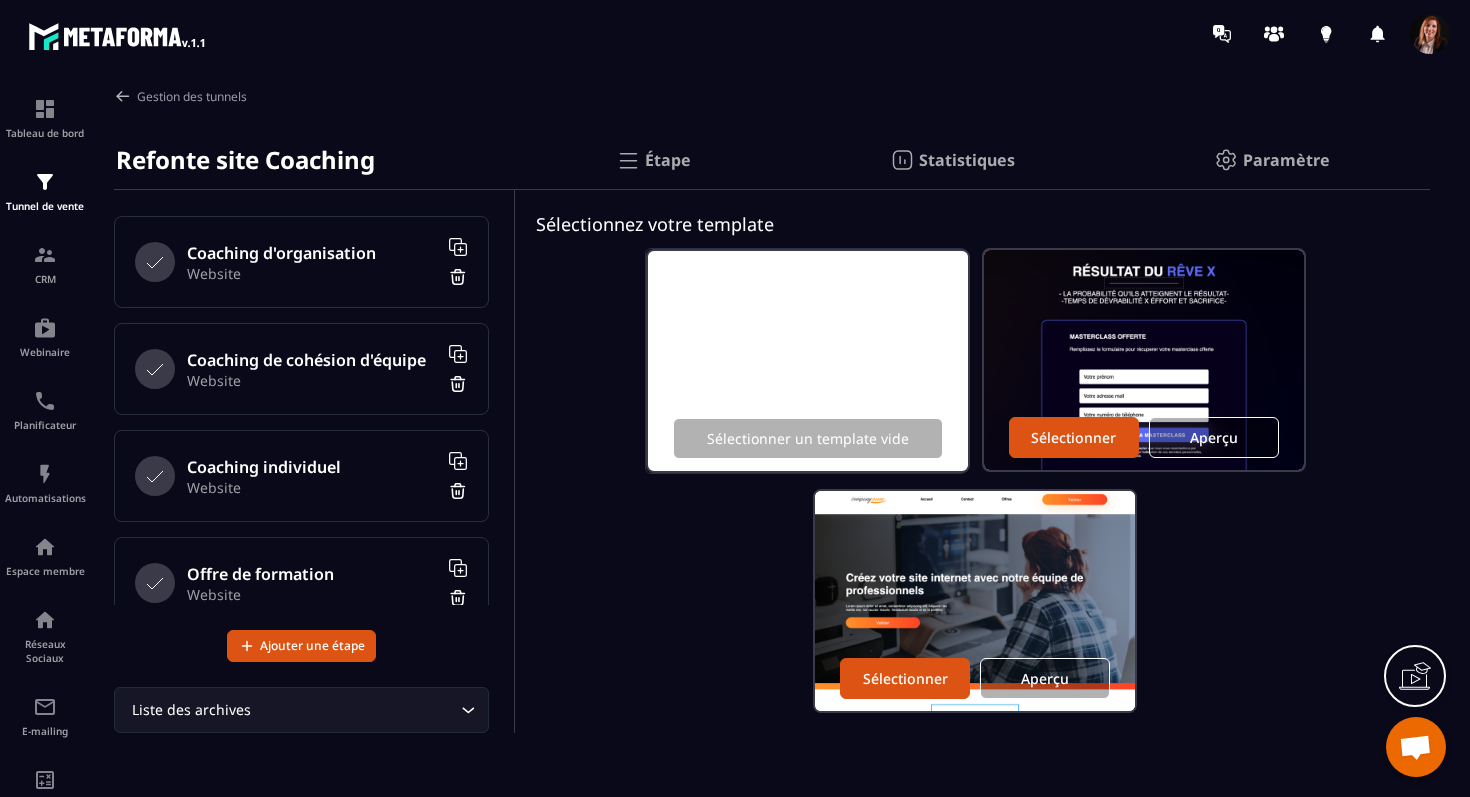 scroll, scrollTop: 0, scrollLeft: 0, axis: both 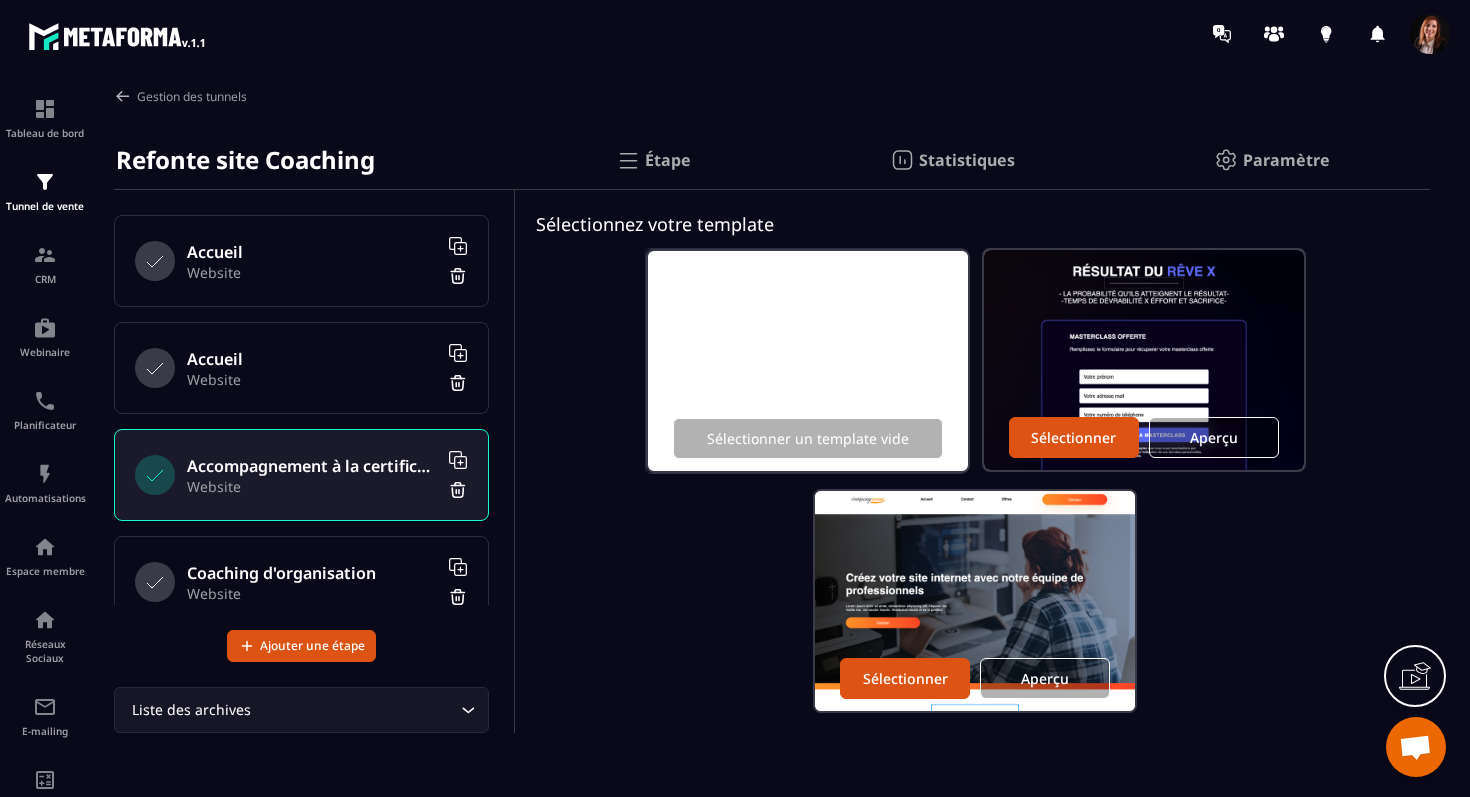 click on "Website" at bounding box center [312, 272] 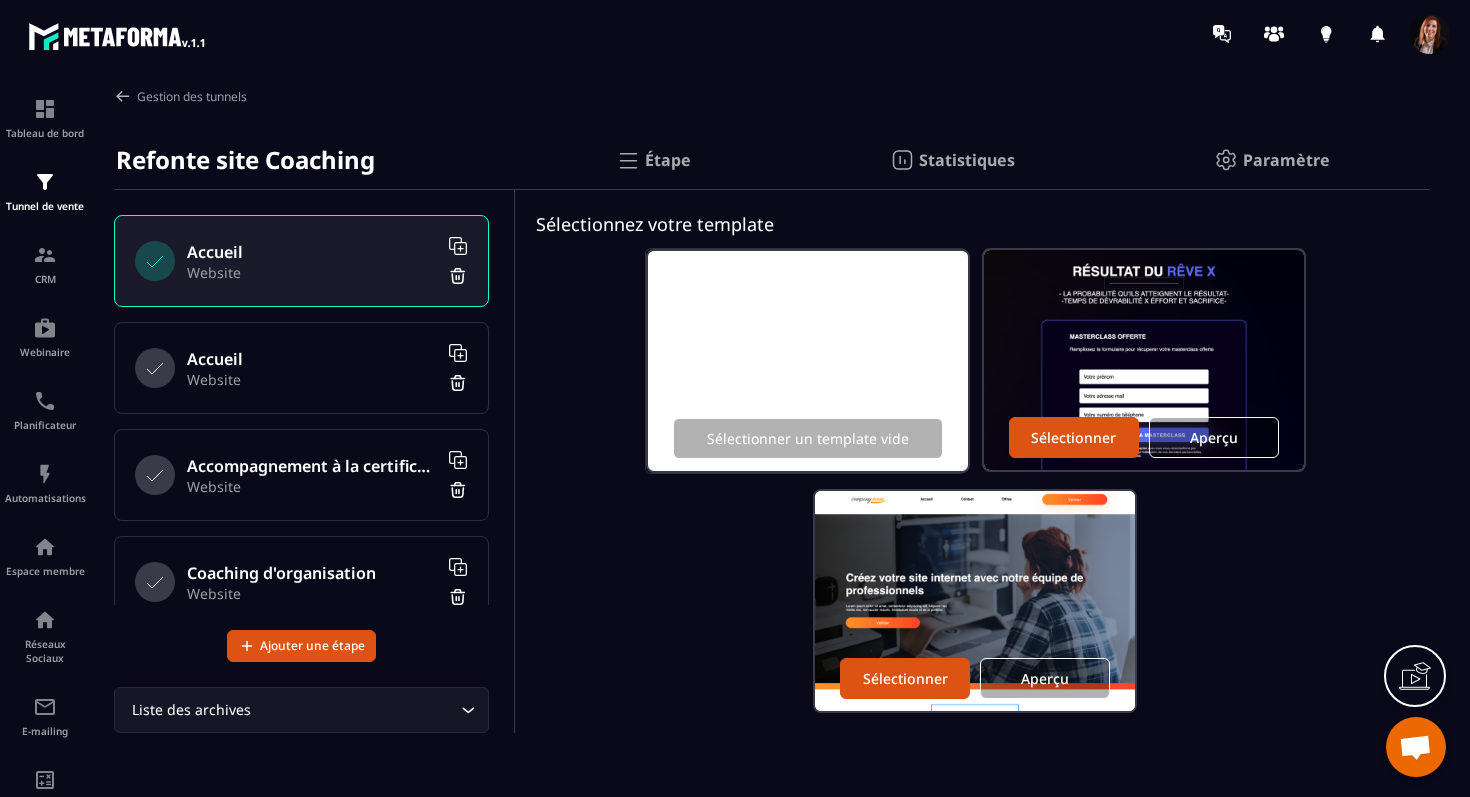 click on "Website" at bounding box center (312, 379) 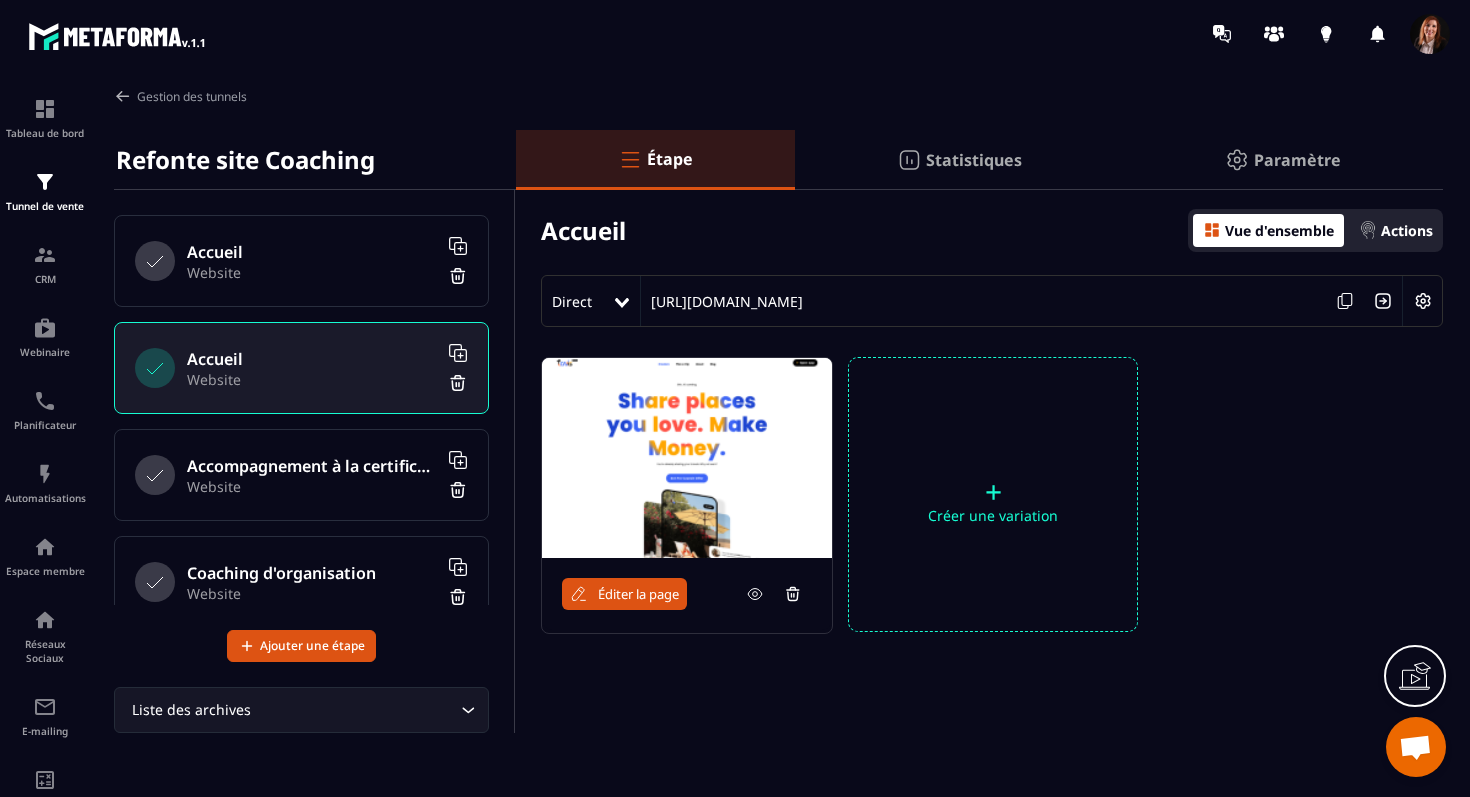 click at bounding box center (687, 458) 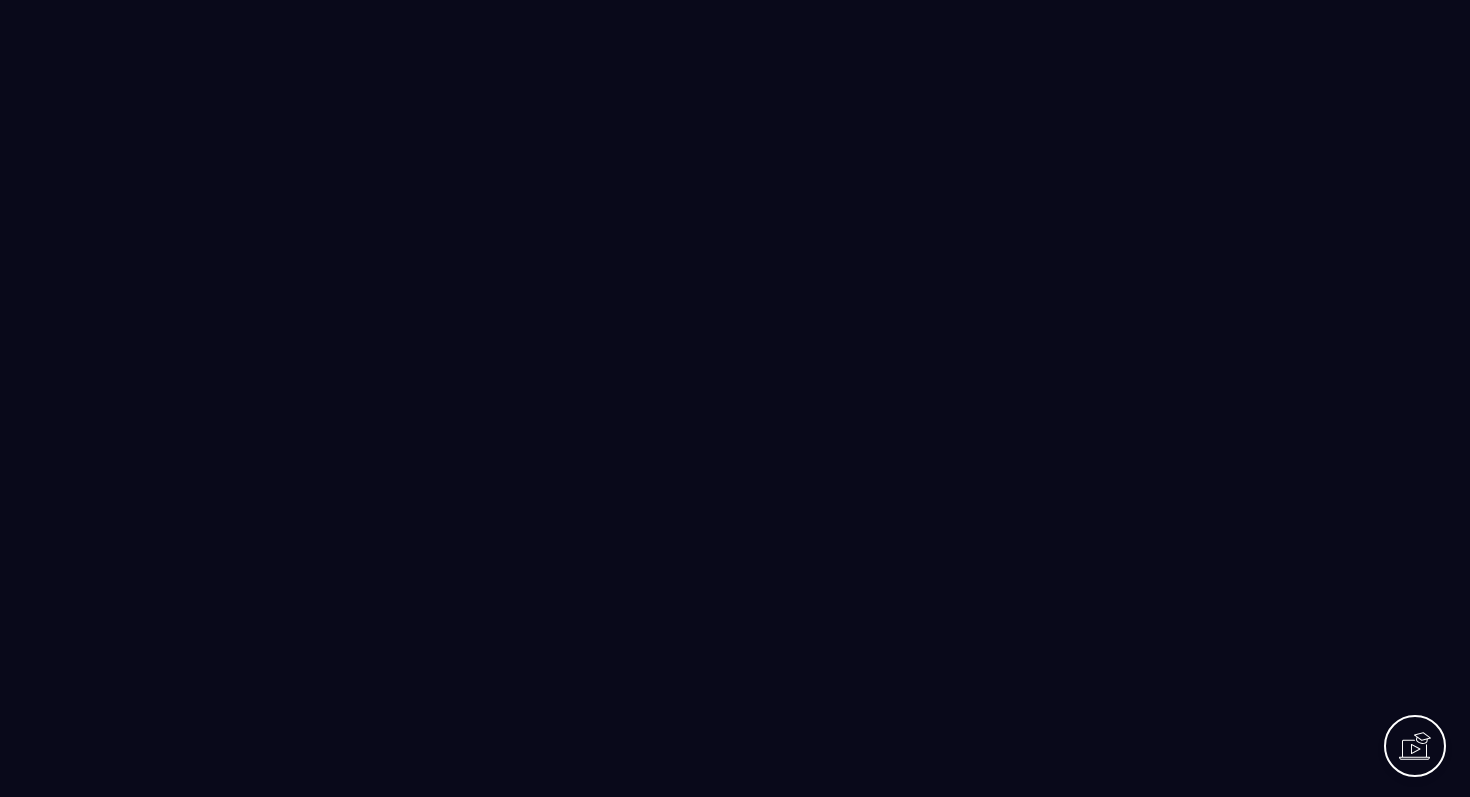 scroll, scrollTop: 0, scrollLeft: 0, axis: both 